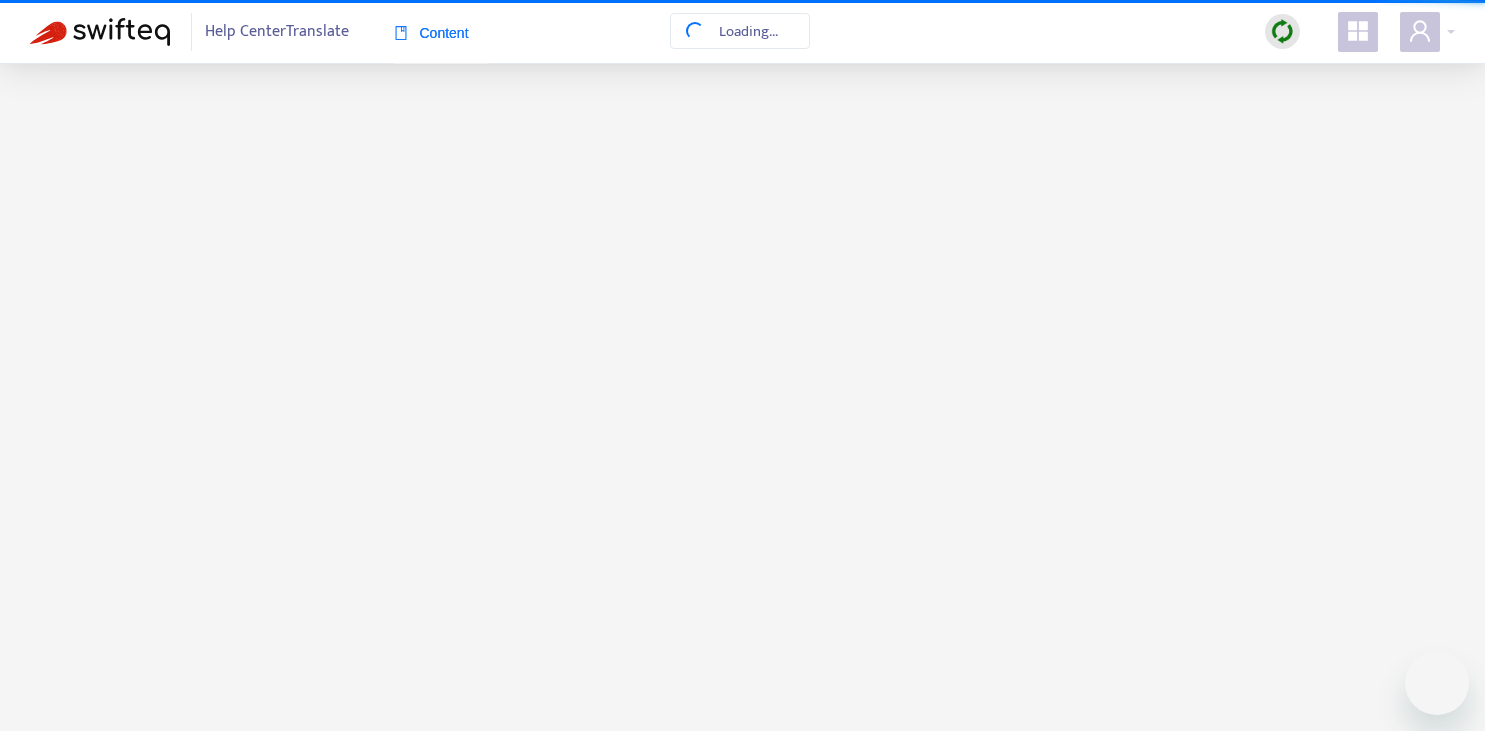 scroll, scrollTop: 0, scrollLeft: 0, axis: both 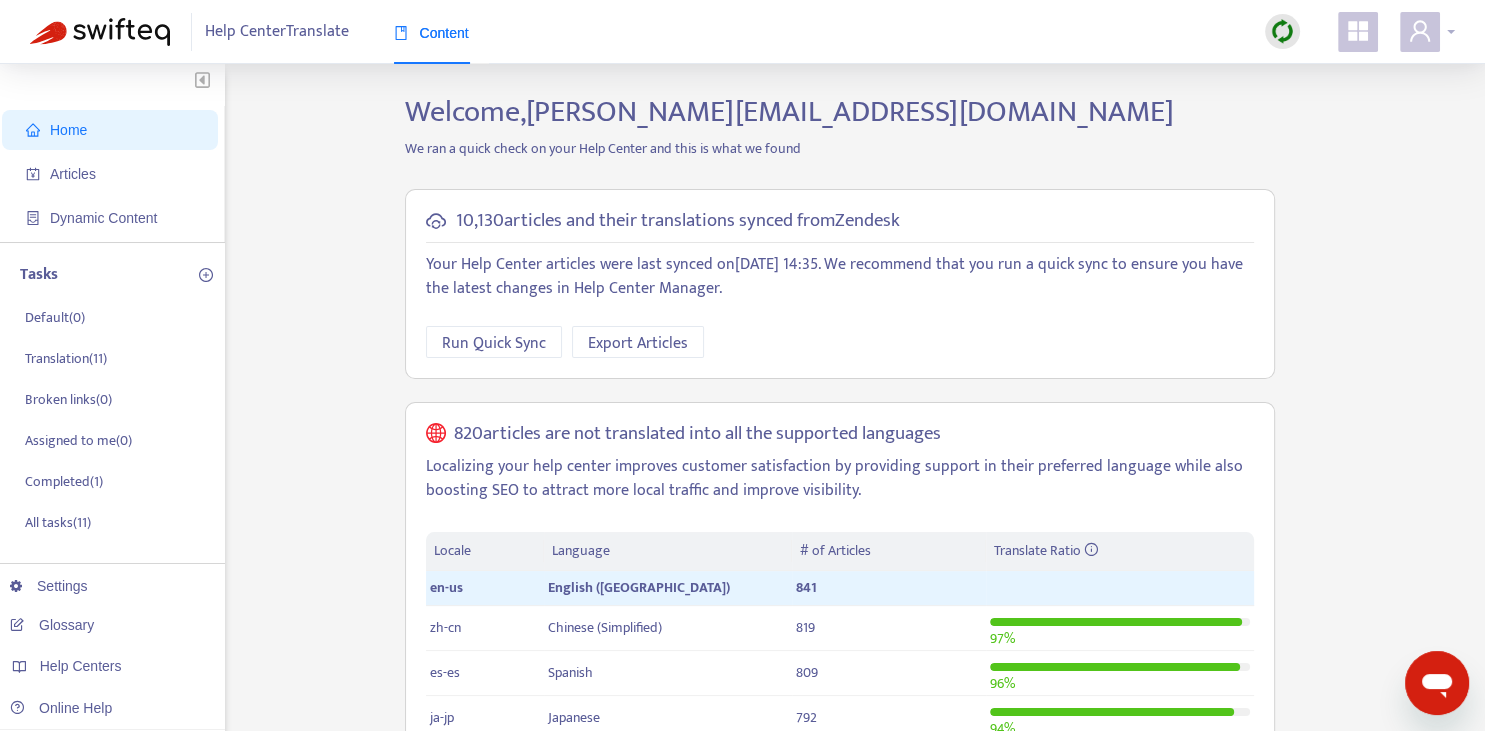click at bounding box center [1420, 32] 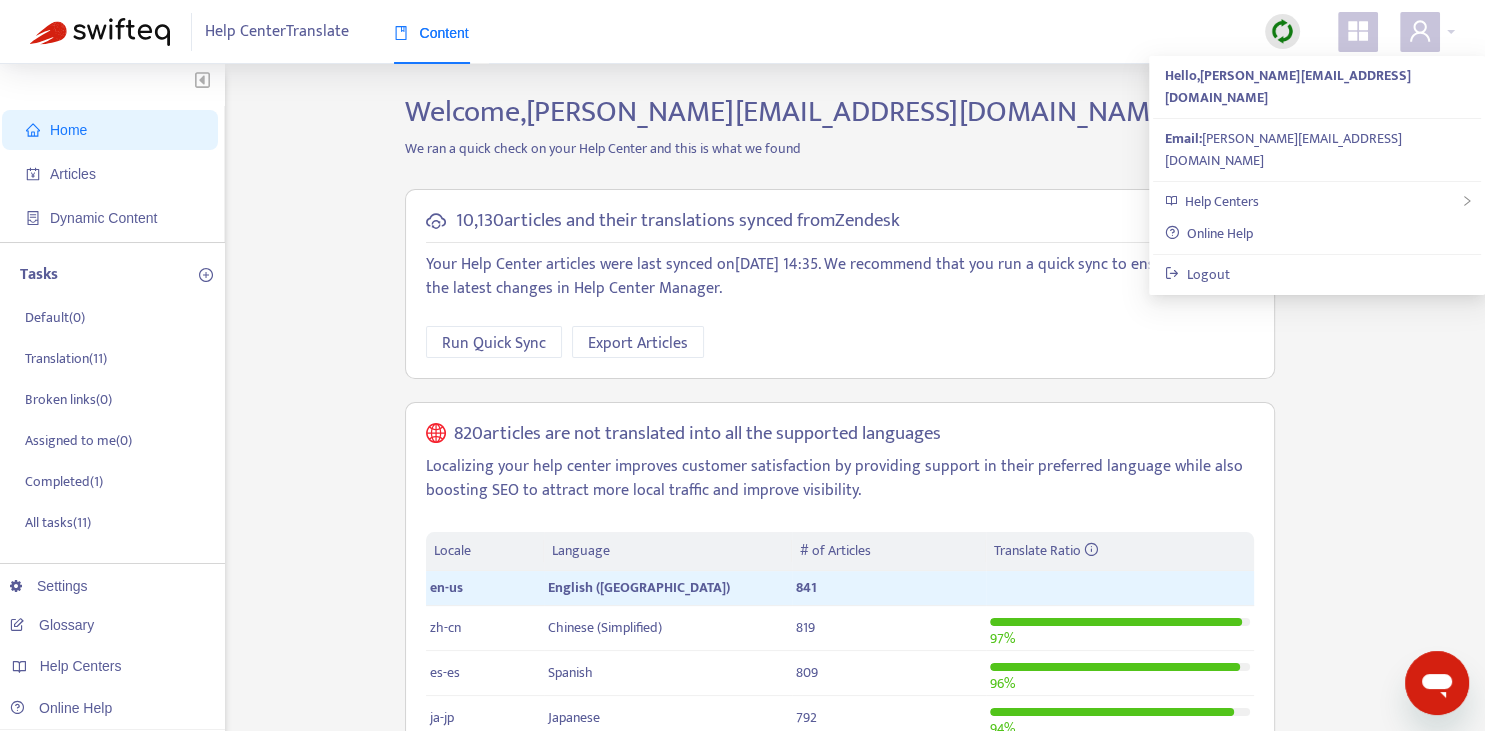 scroll, scrollTop: 211, scrollLeft: 0, axis: vertical 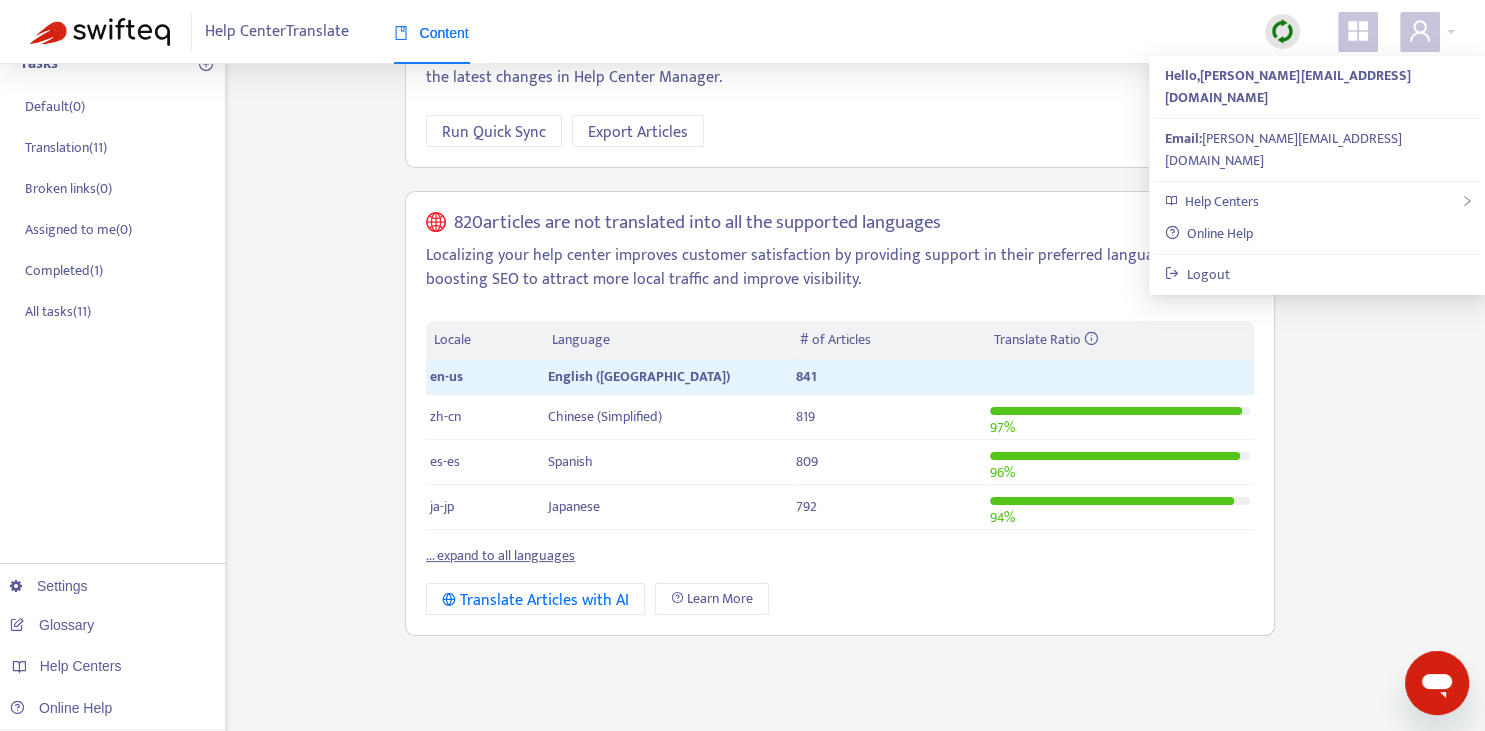 click on "... expand to all languages" at bounding box center (500, 555) 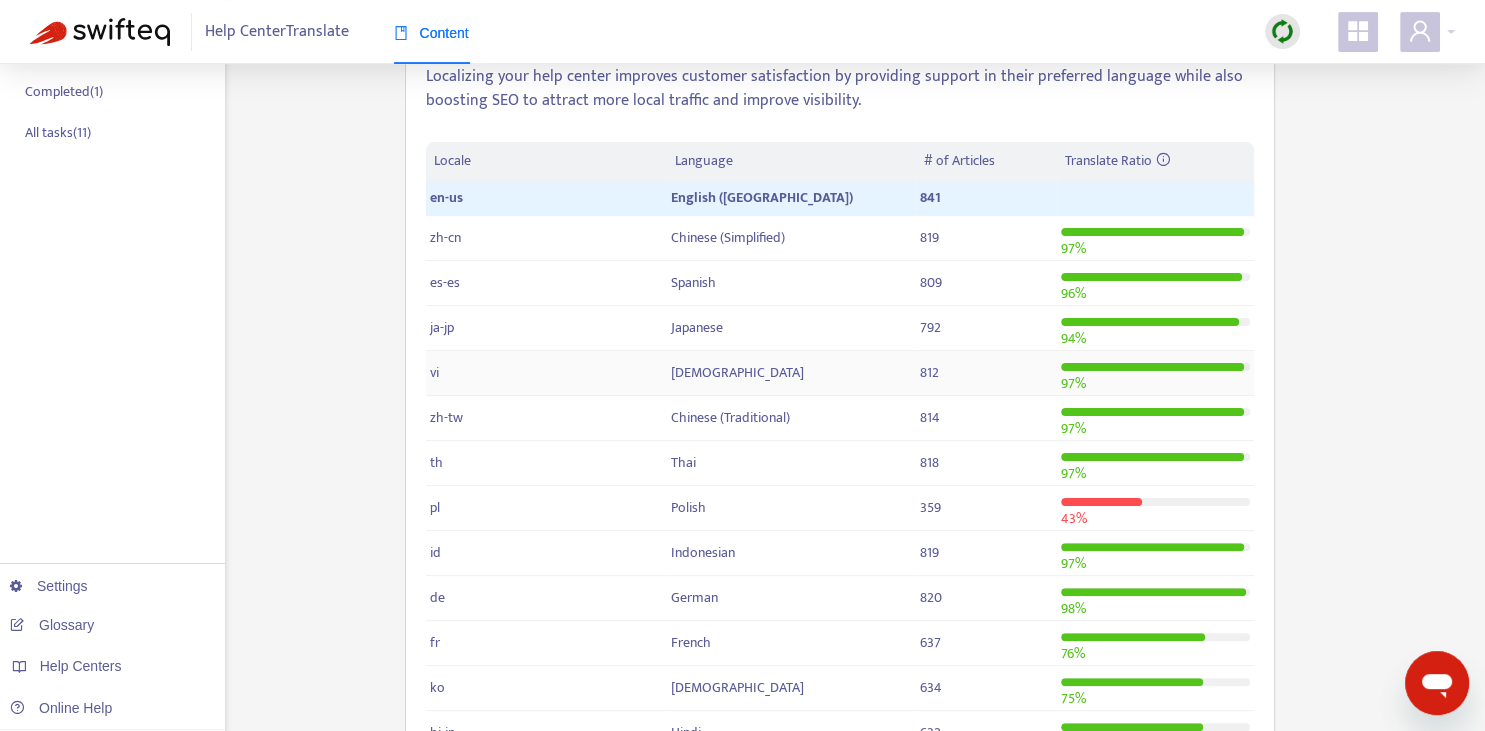 scroll, scrollTop: 352, scrollLeft: 0, axis: vertical 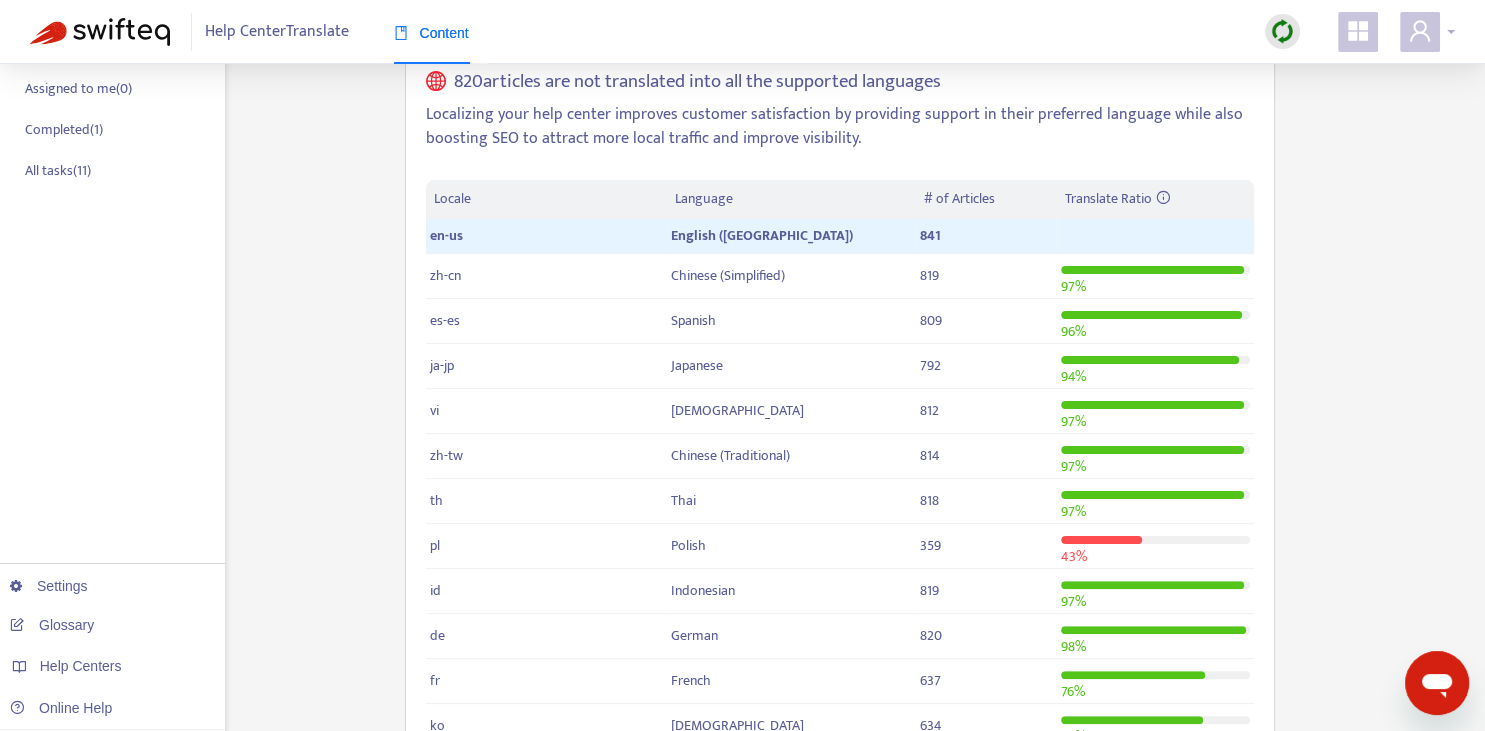 click at bounding box center (1420, 32) 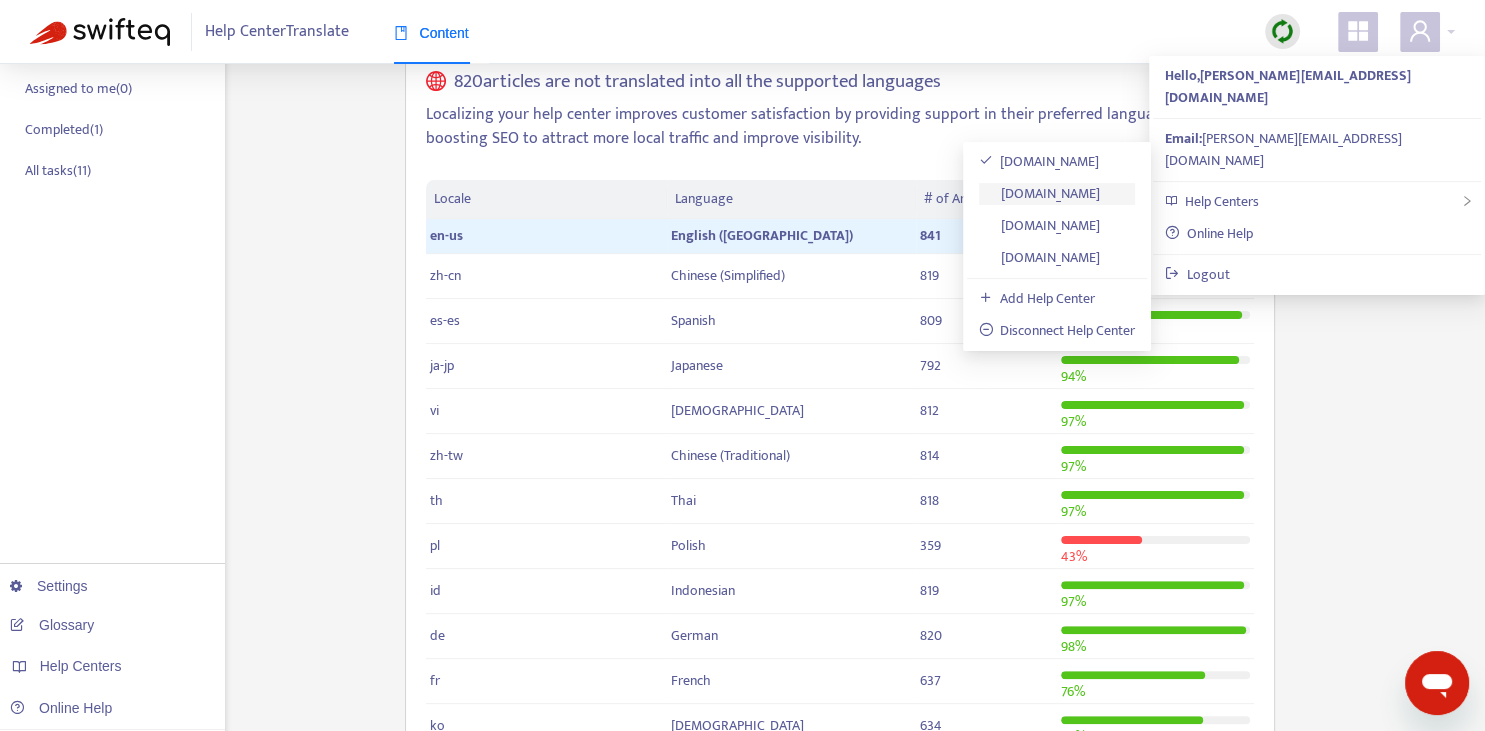 click on "[DOMAIN_NAME]" at bounding box center [1040, 193] 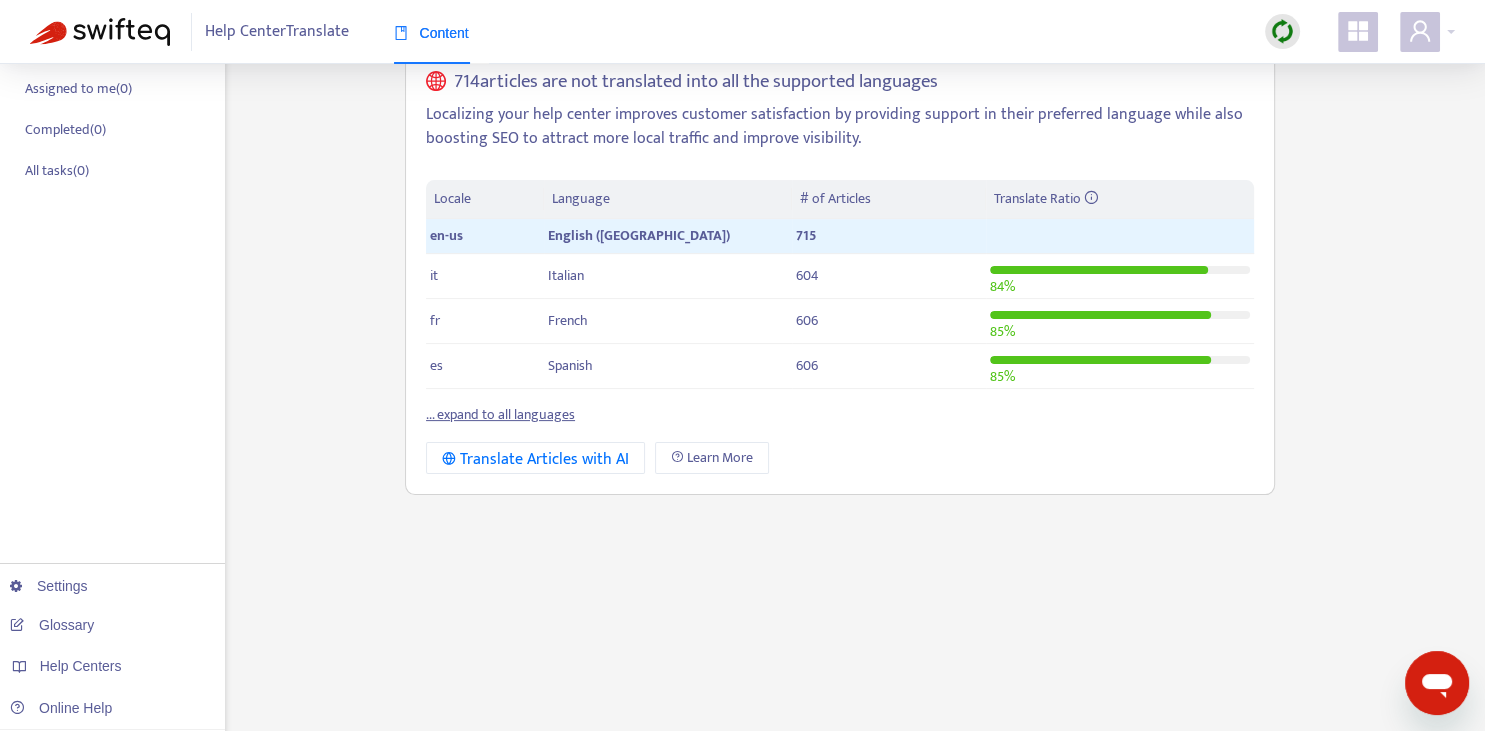 click on "... expand to all languages" at bounding box center [500, 414] 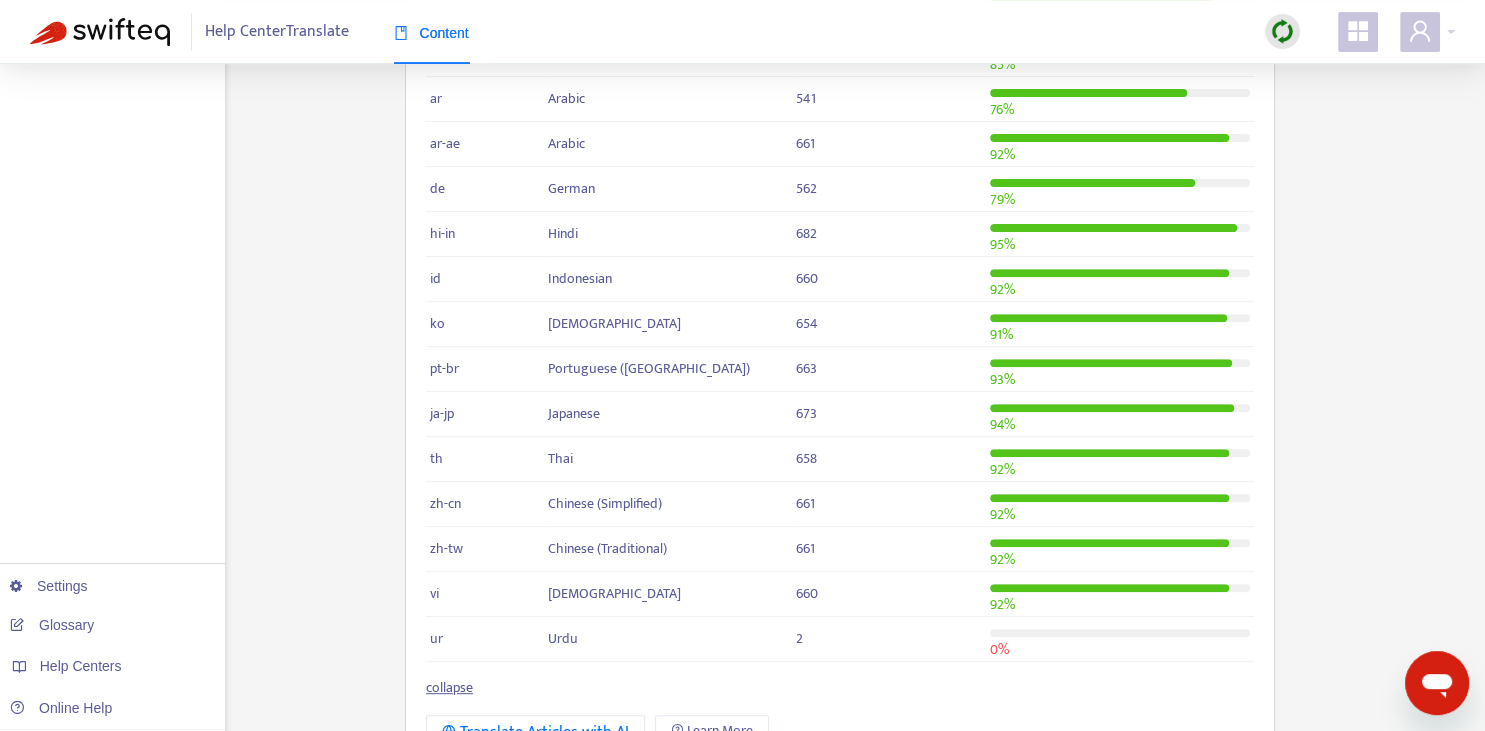 scroll, scrollTop: 712, scrollLeft: 0, axis: vertical 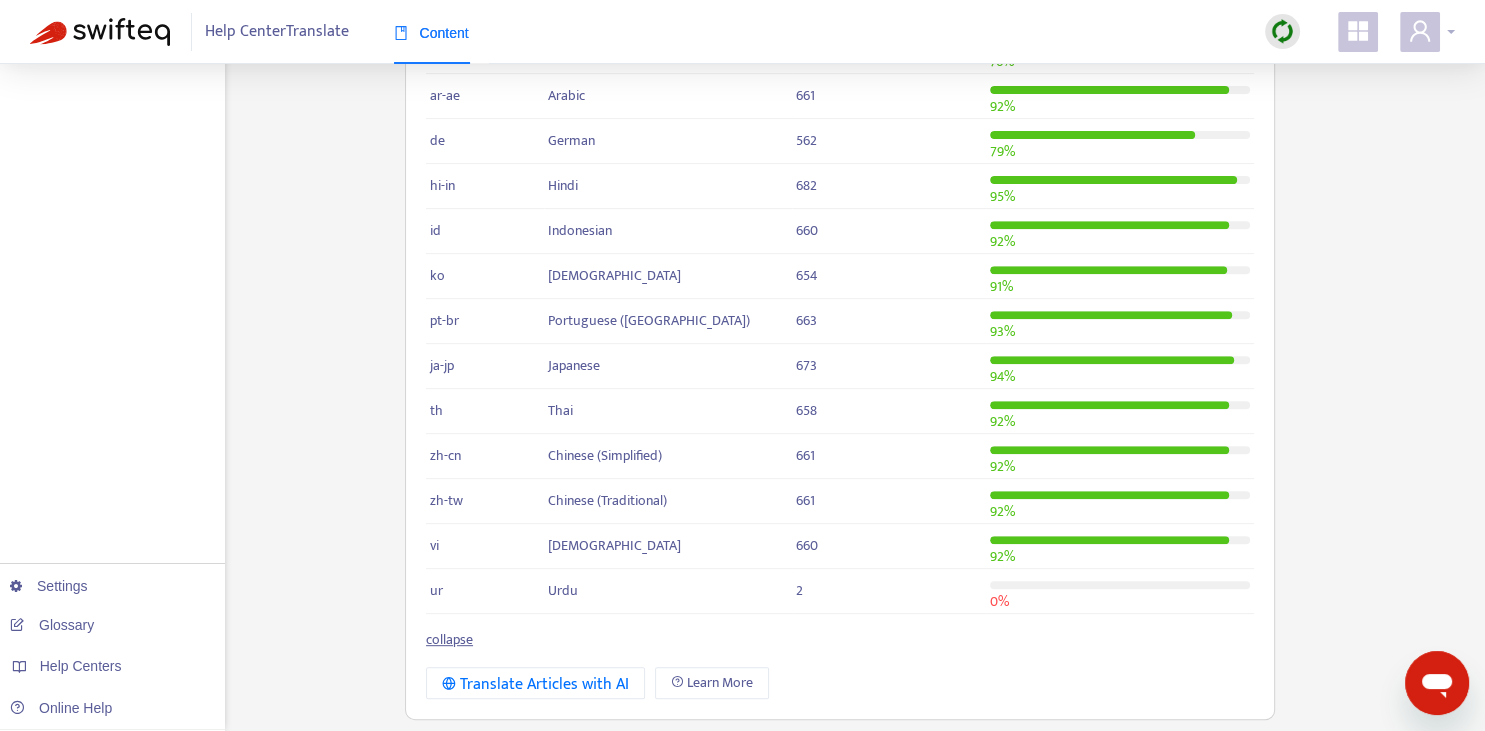 click at bounding box center (1420, 32) 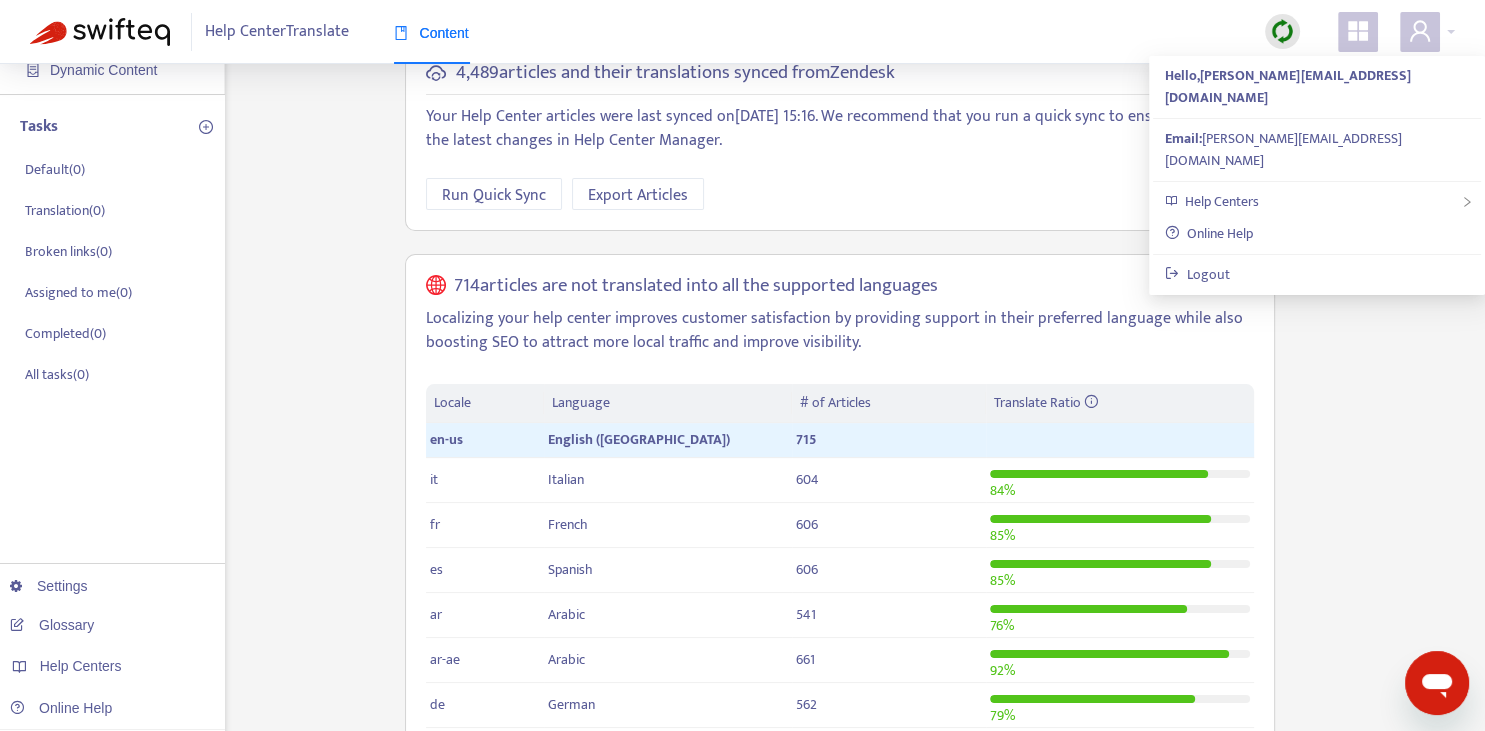 scroll, scrollTop: 0, scrollLeft: 0, axis: both 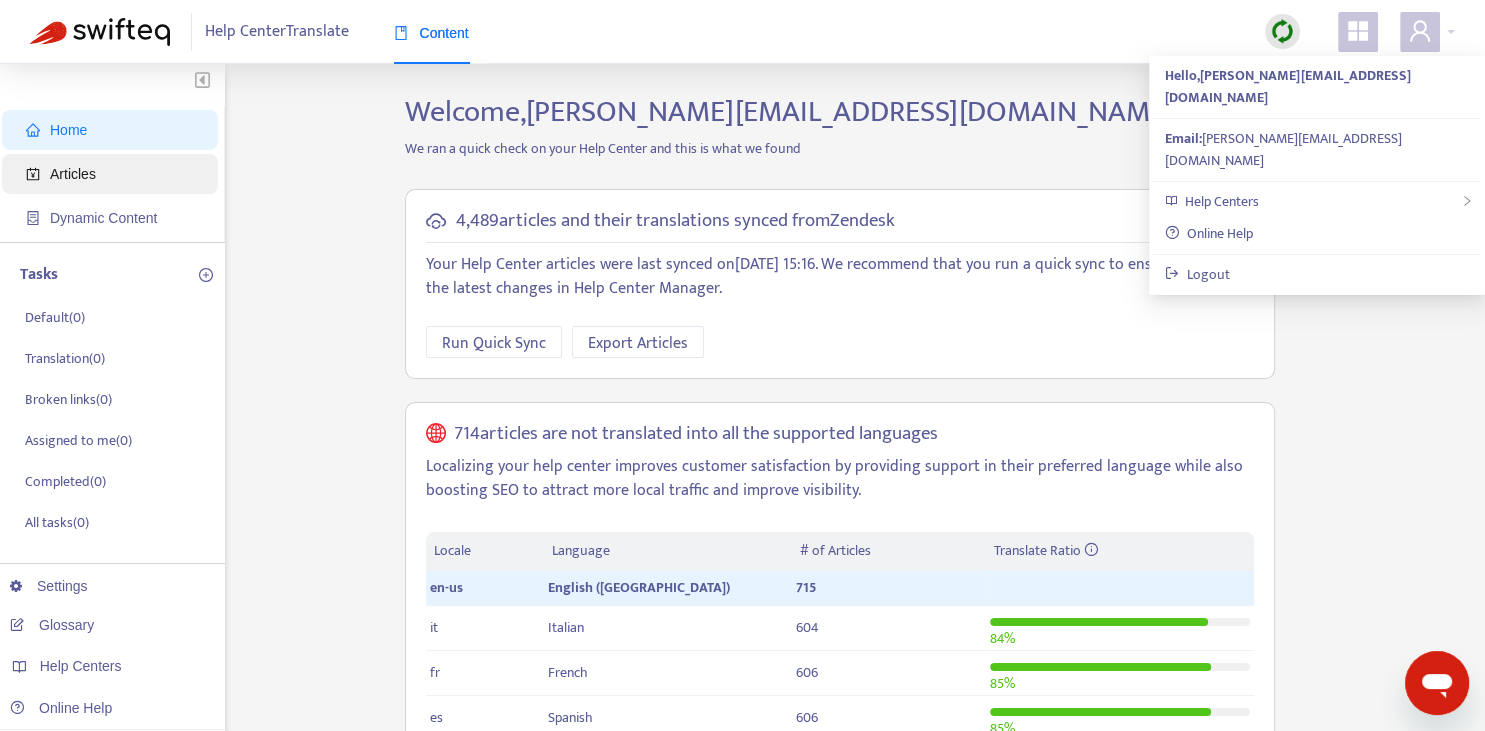 click on "Articles" at bounding box center [114, 174] 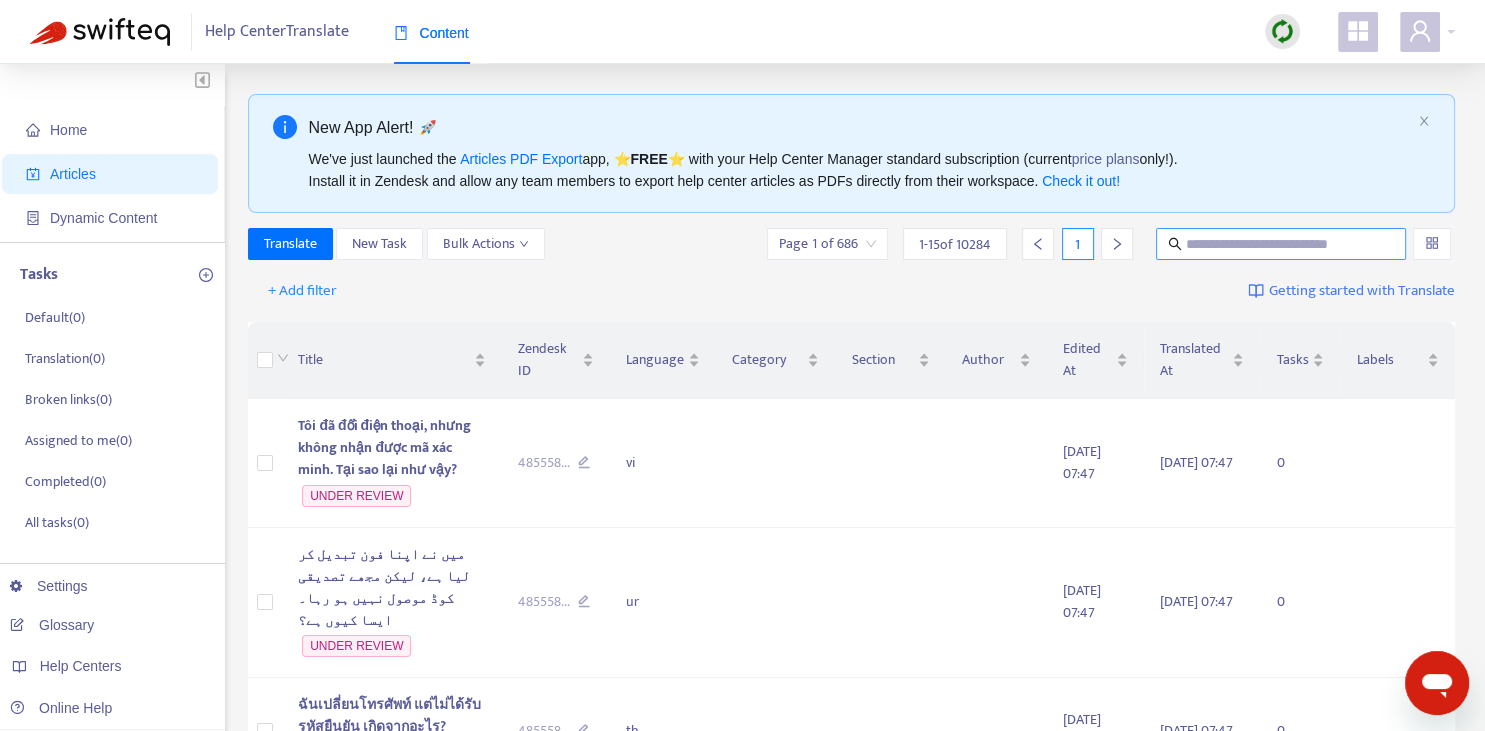 click at bounding box center (1282, 244) 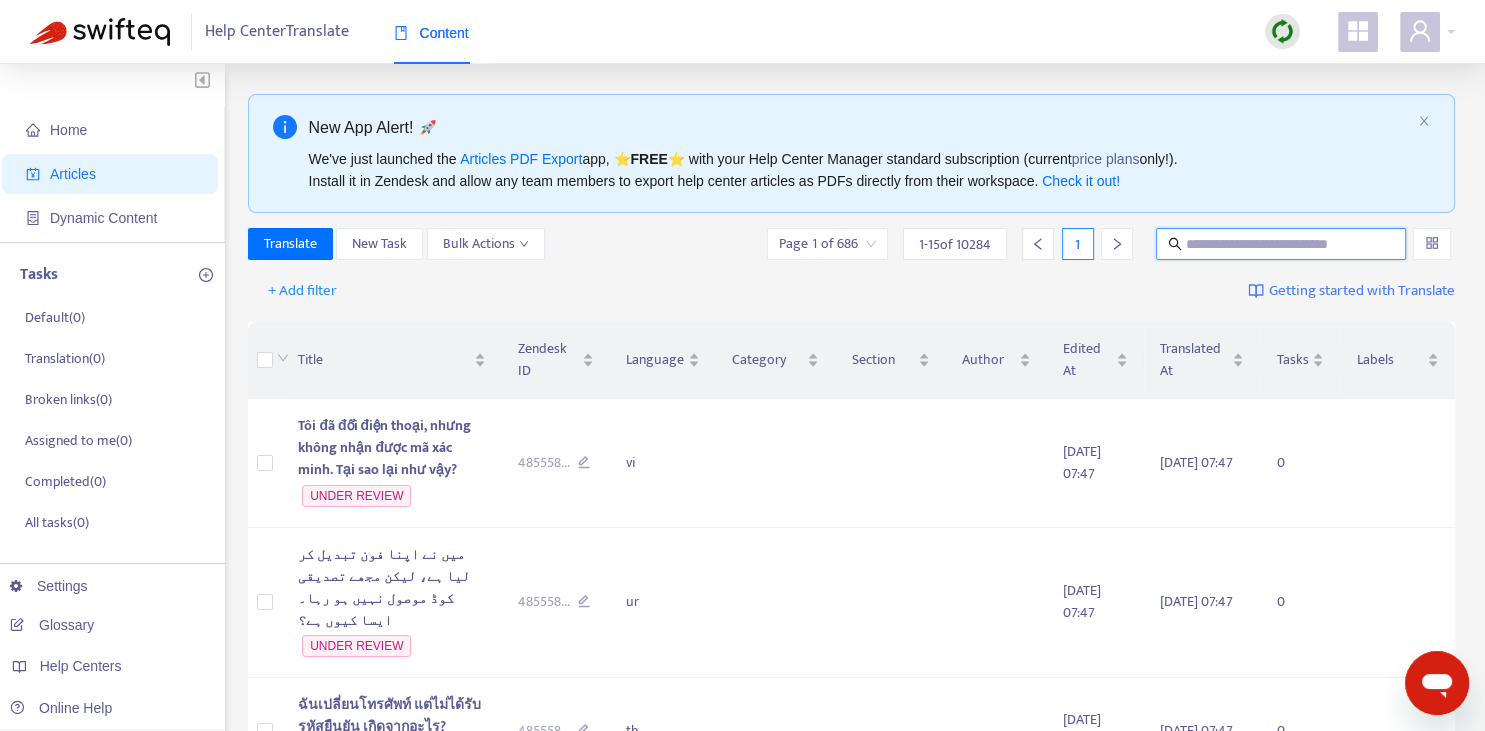 paste on "**********" 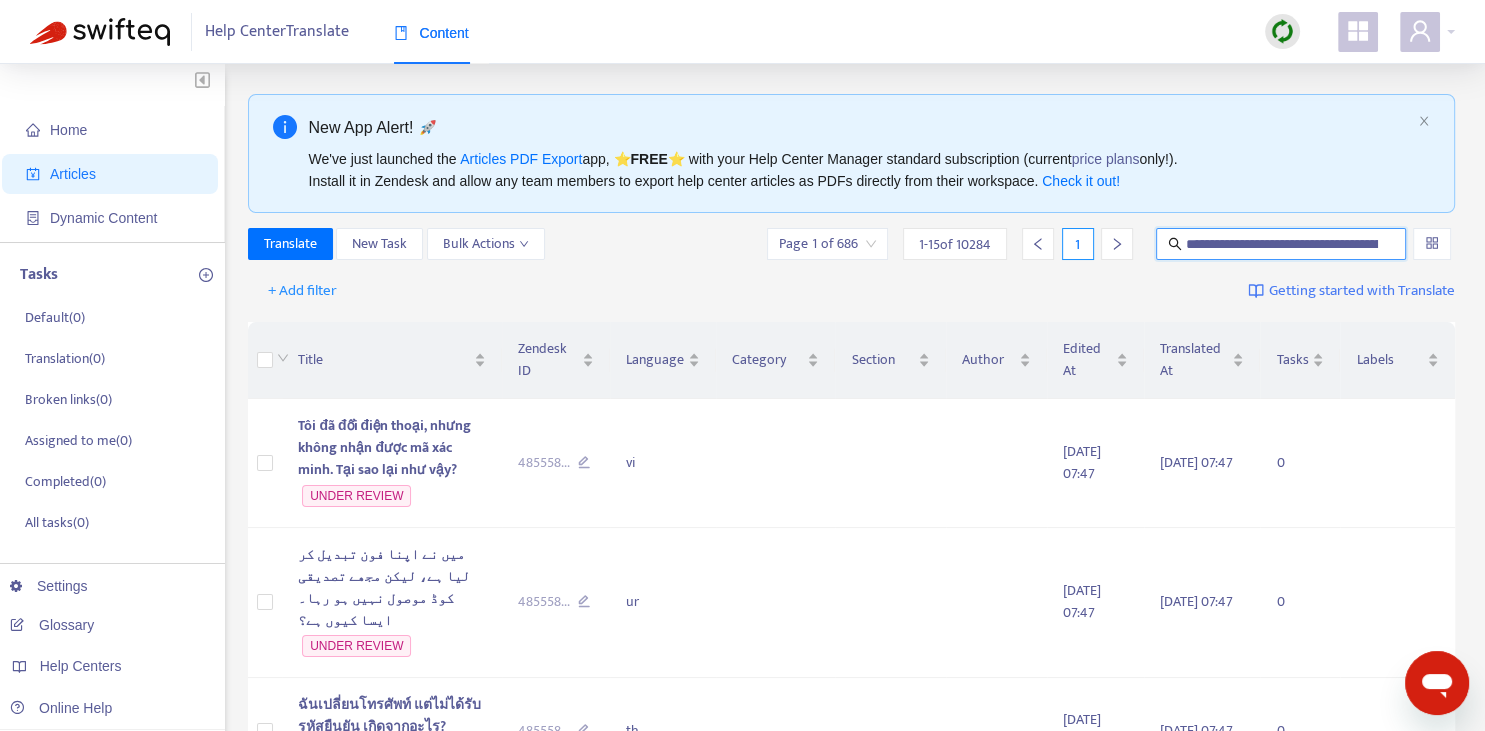 scroll, scrollTop: 0, scrollLeft: 122, axis: horizontal 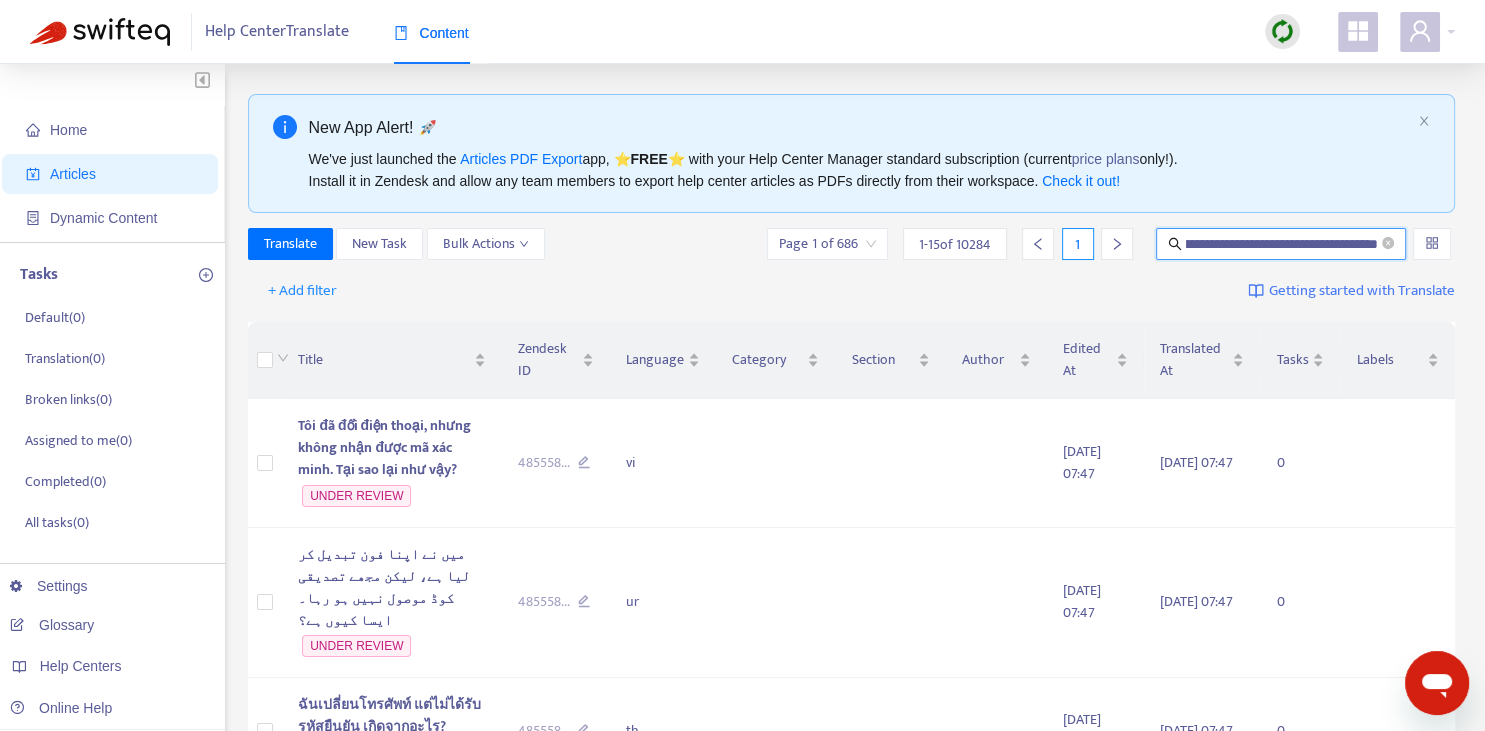 type on "**********" 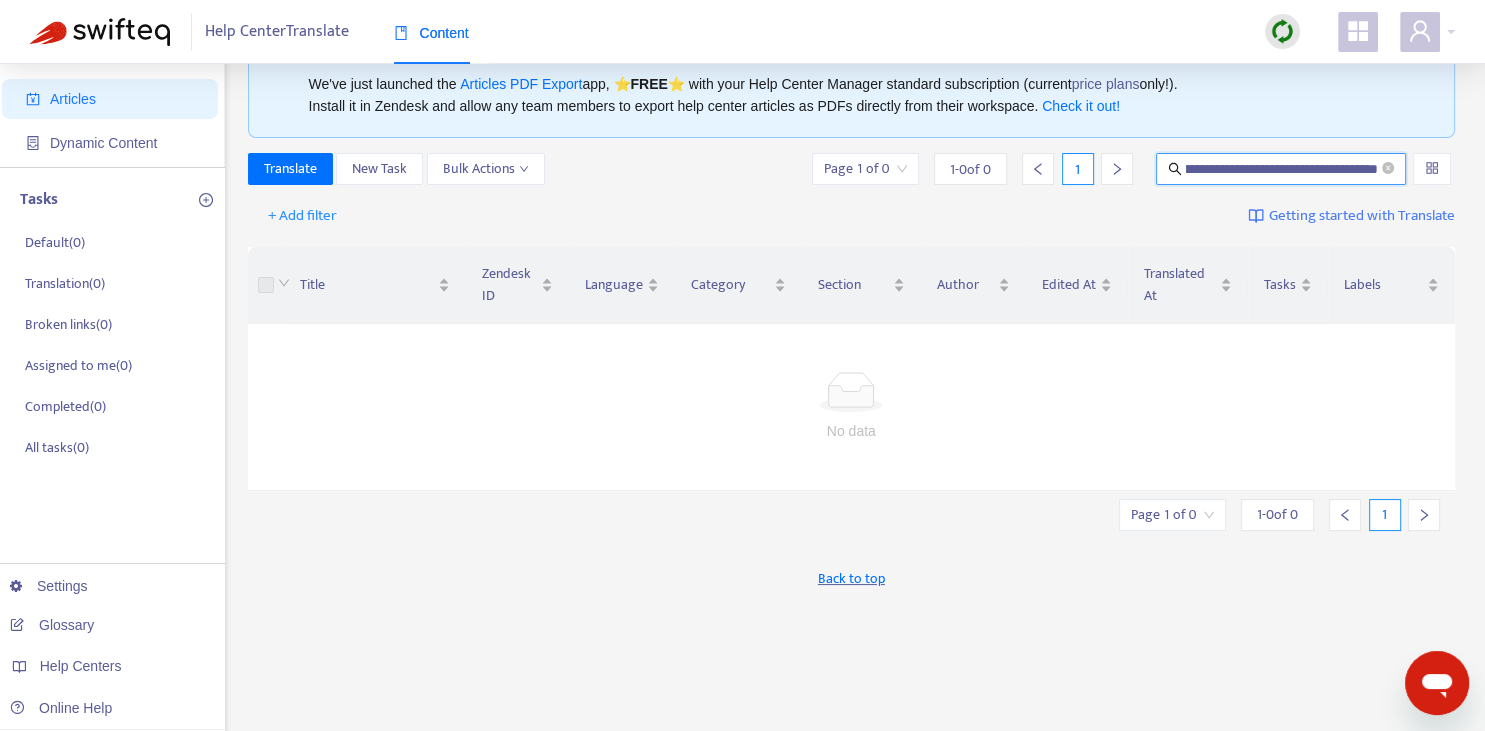 scroll, scrollTop: 70, scrollLeft: 0, axis: vertical 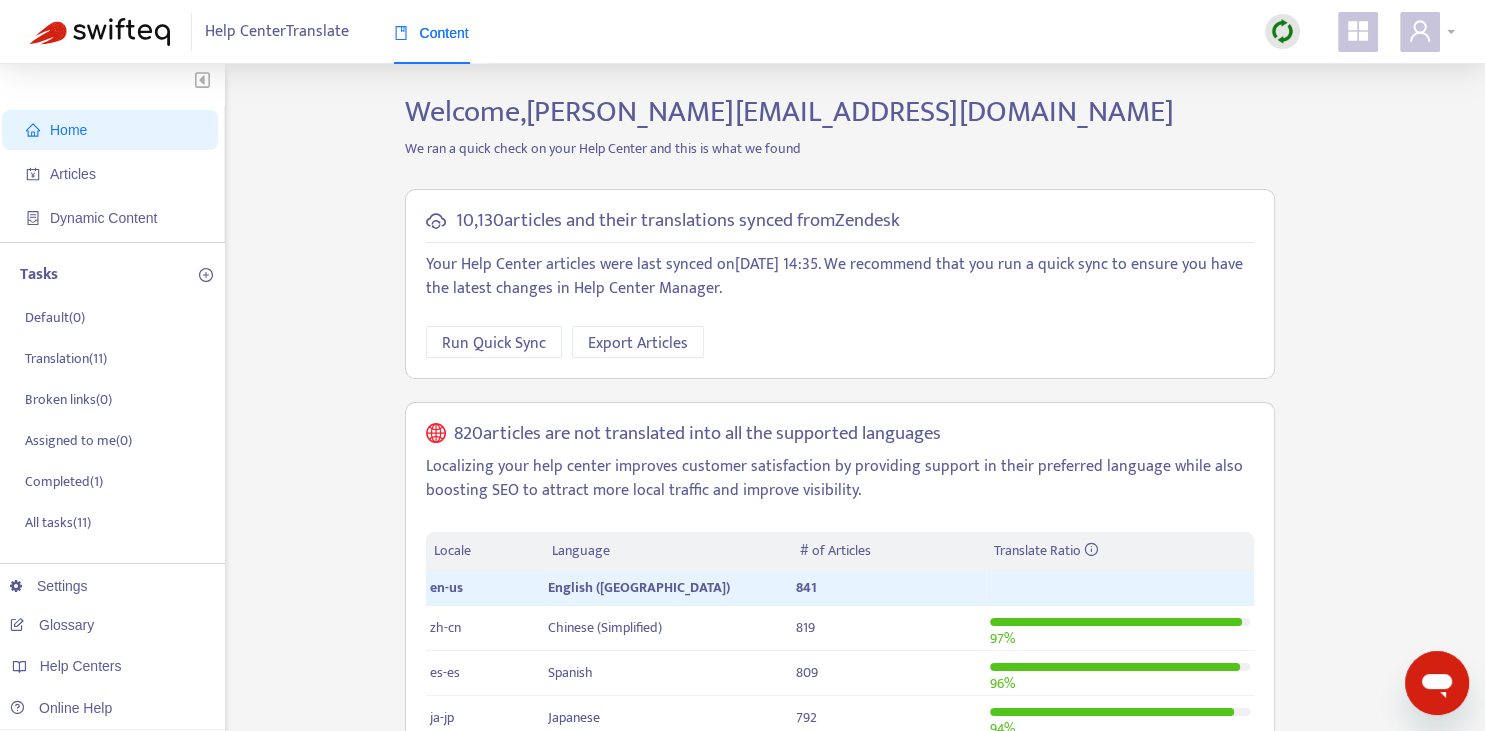 click 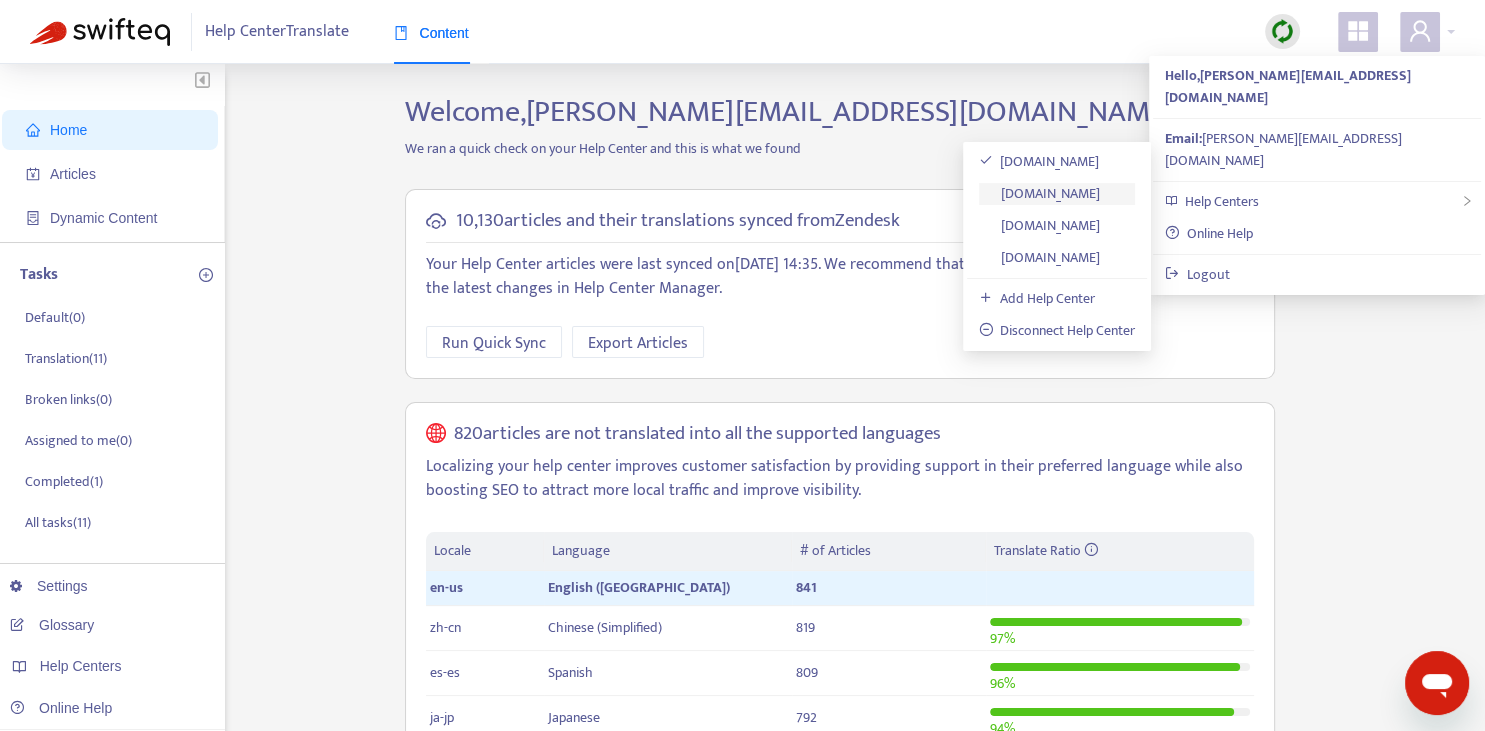 click on "[DOMAIN_NAME]" at bounding box center (1040, 193) 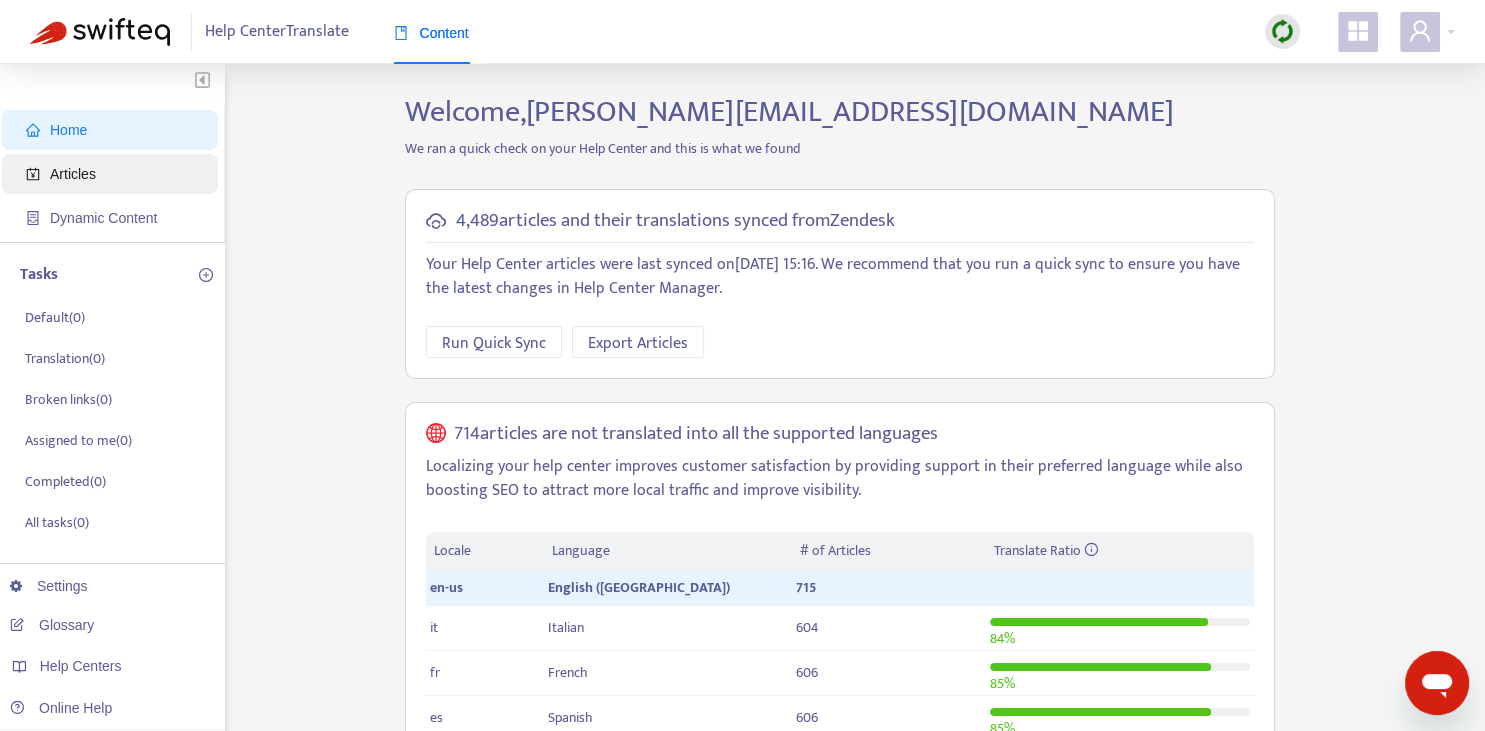 click on "Articles" at bounding box center (114, 174) 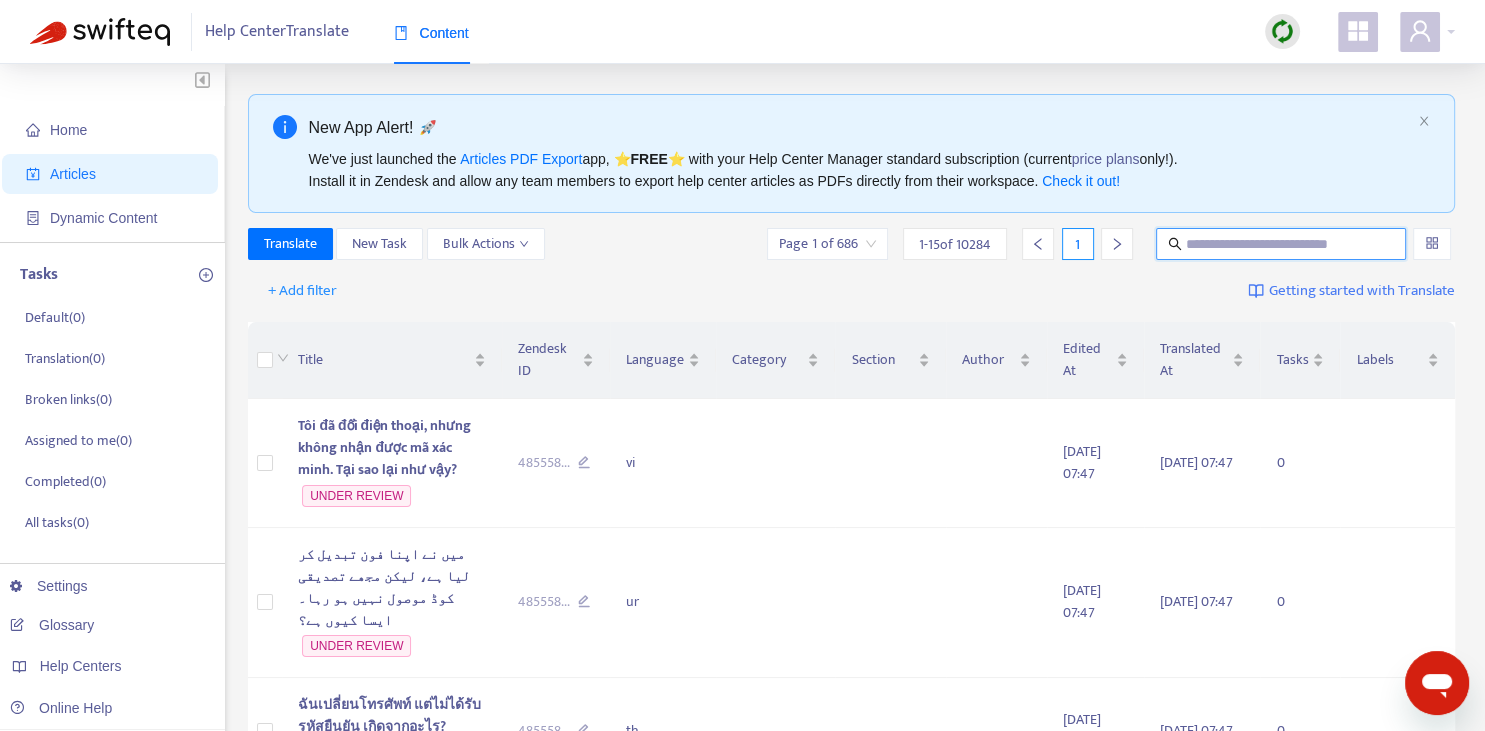 click at bounding box center (1282, 244) 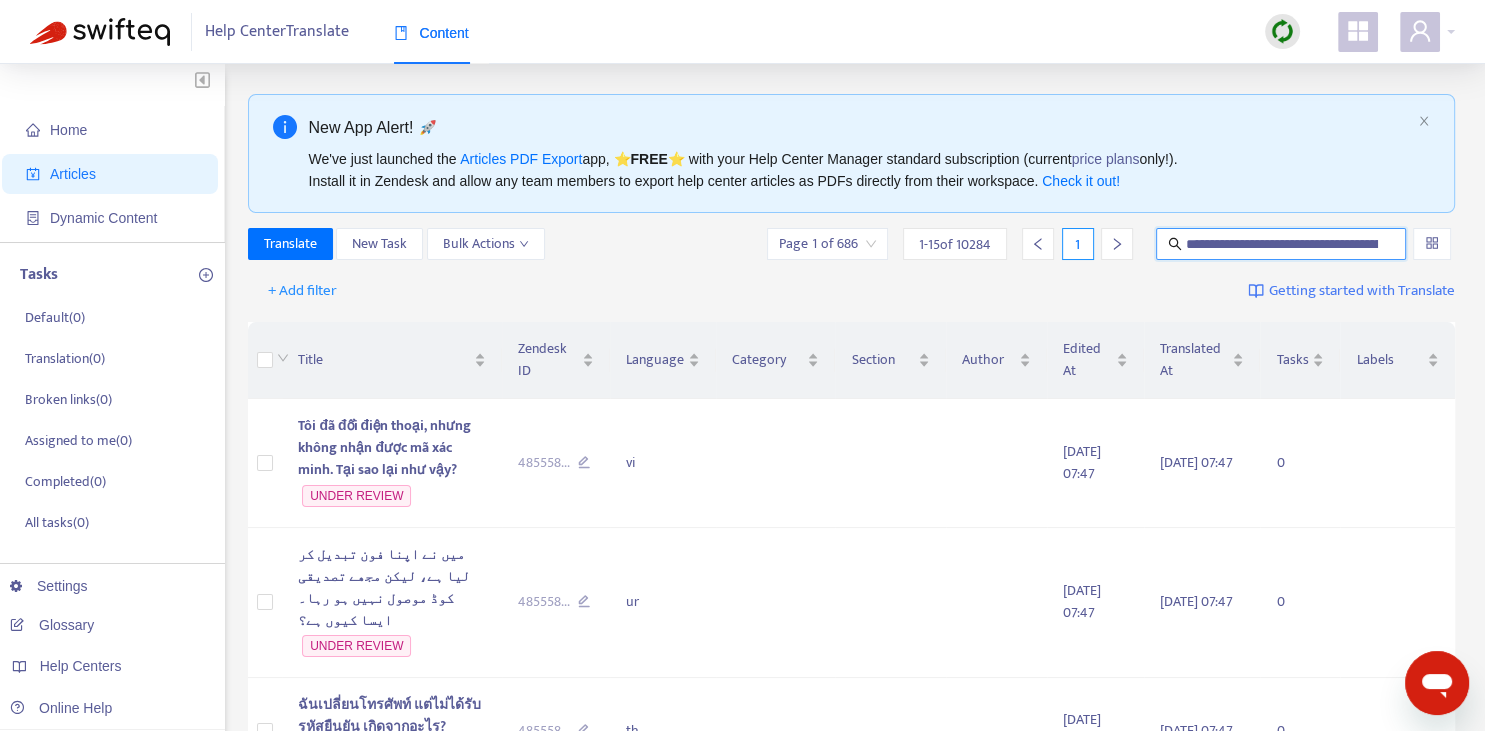 scroll, scrollTop: 0, scrollLeft: 122, axis: horizontal 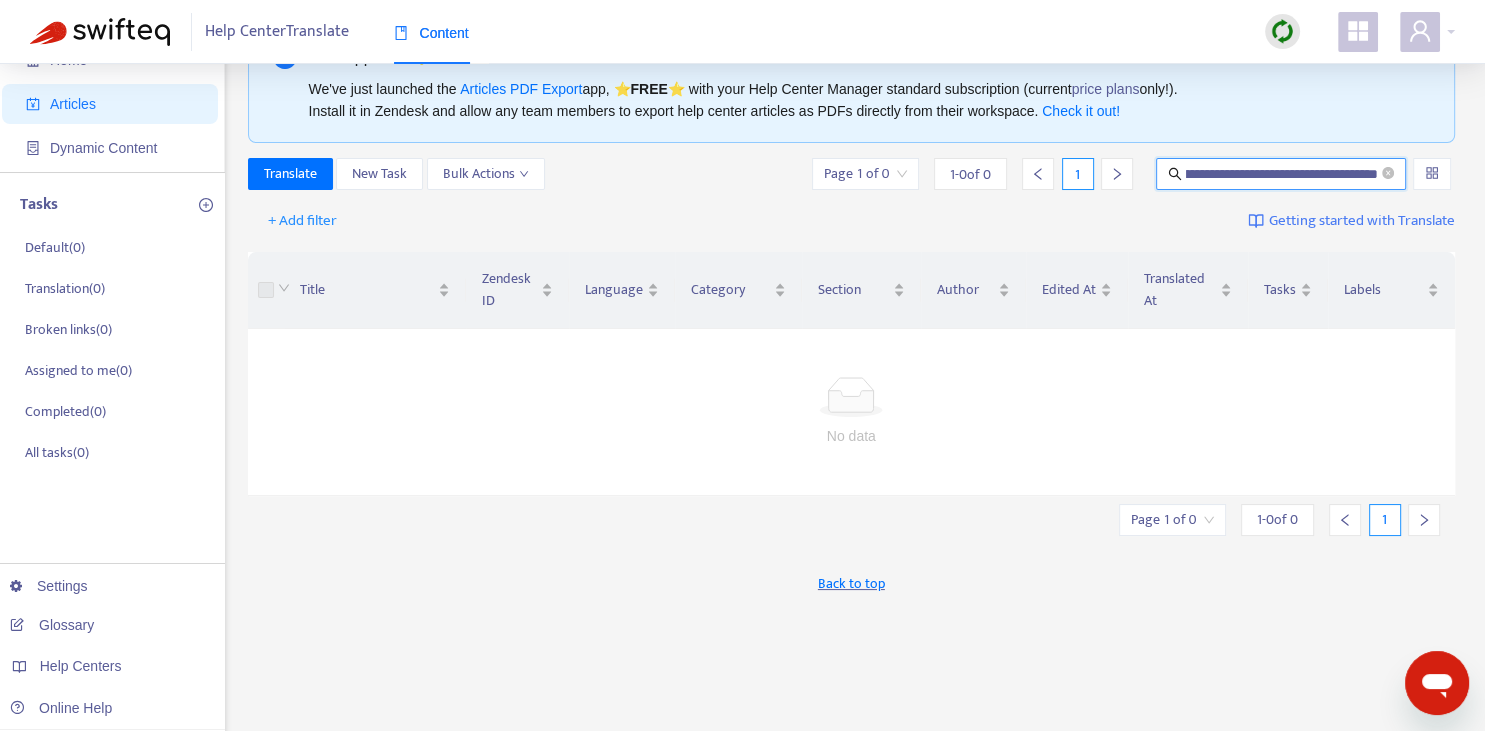click on "**********" at bounding box center (1282, 174) 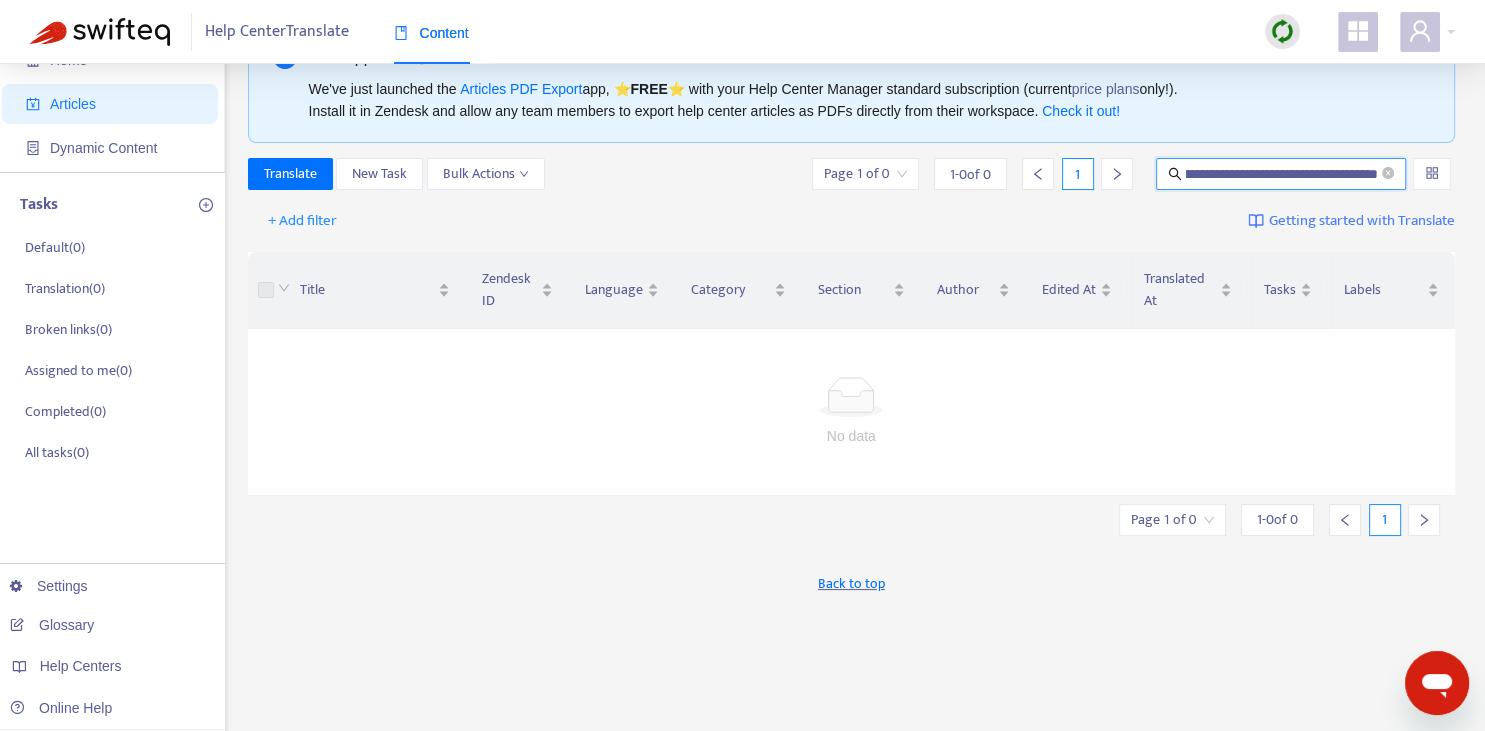 paste on "*" 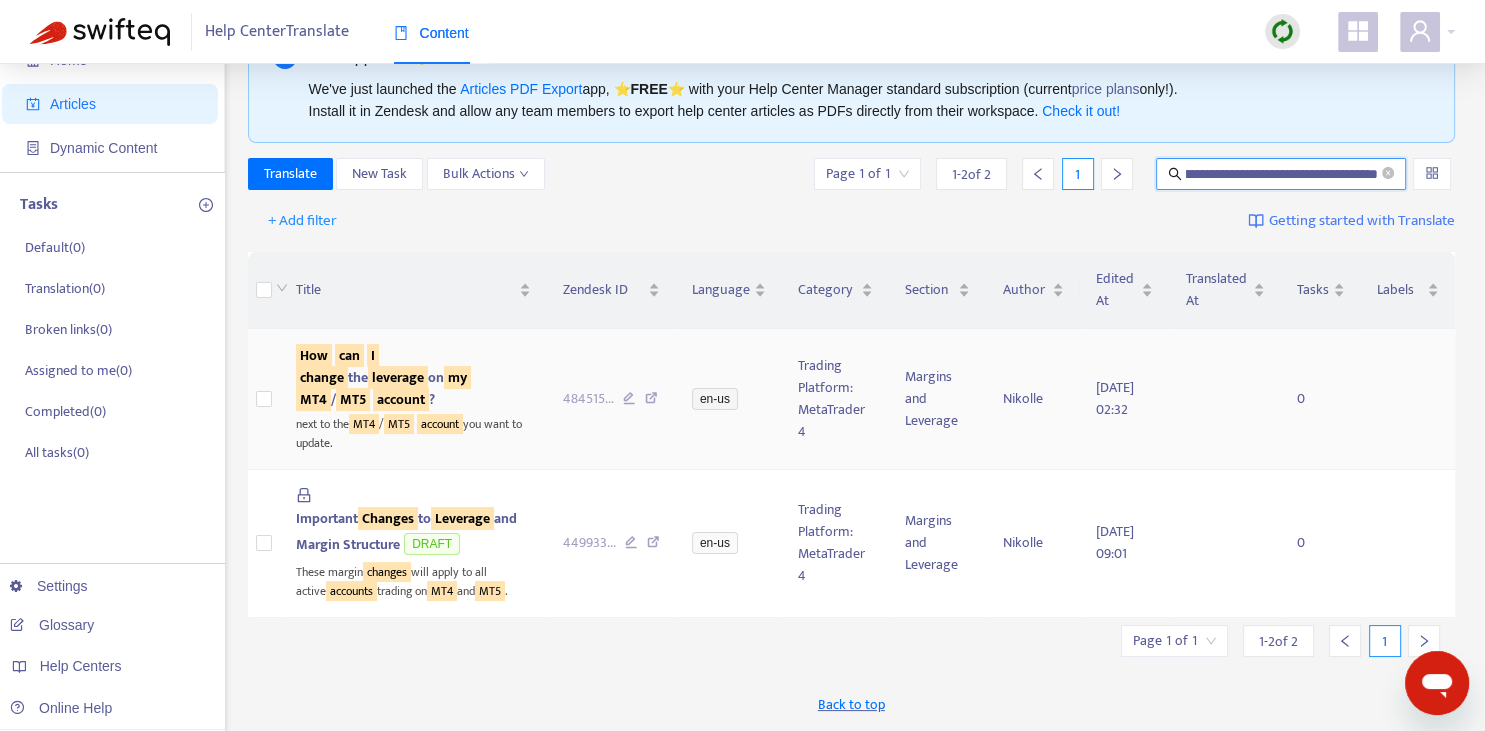 click on "leverage" at bounding box center [398, 377] 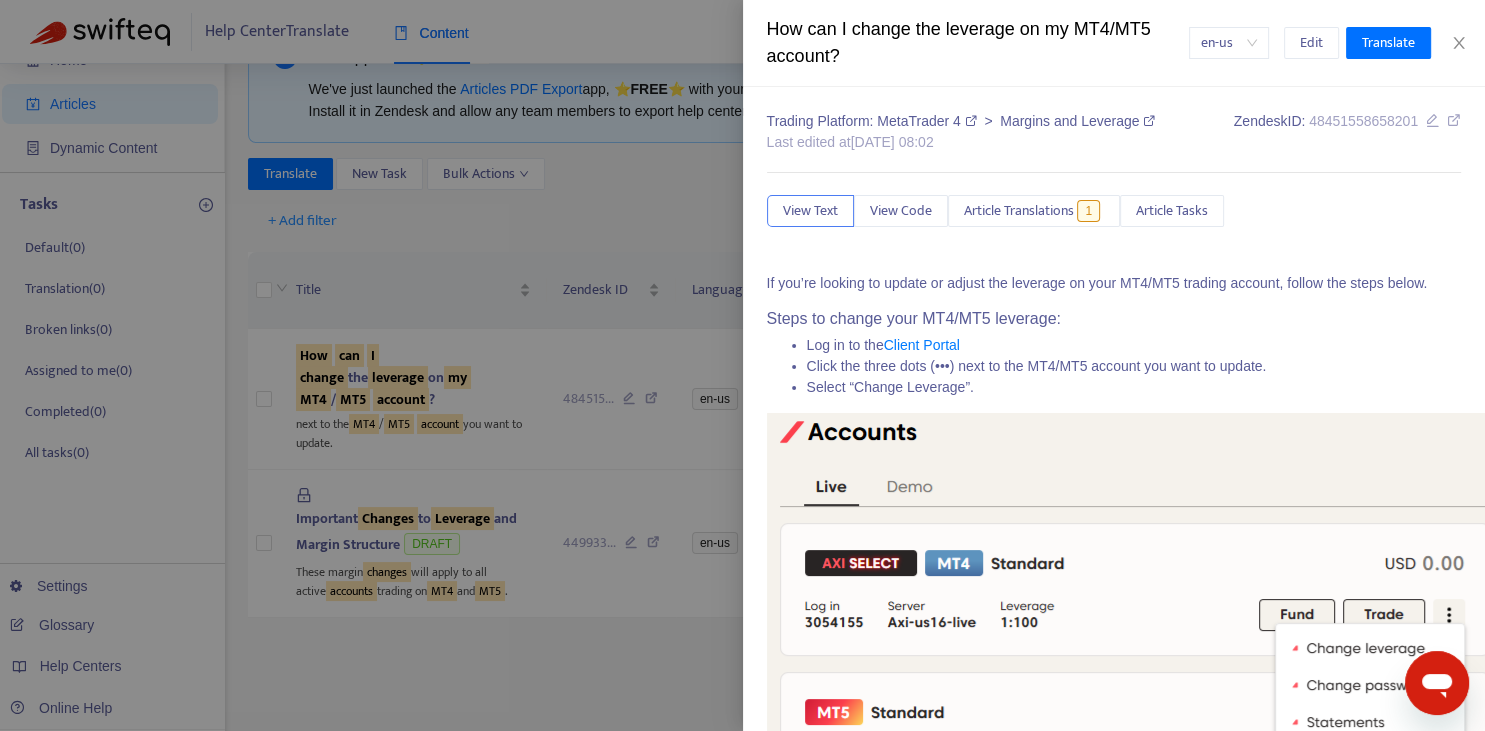 click at bounding box center [742, 365] 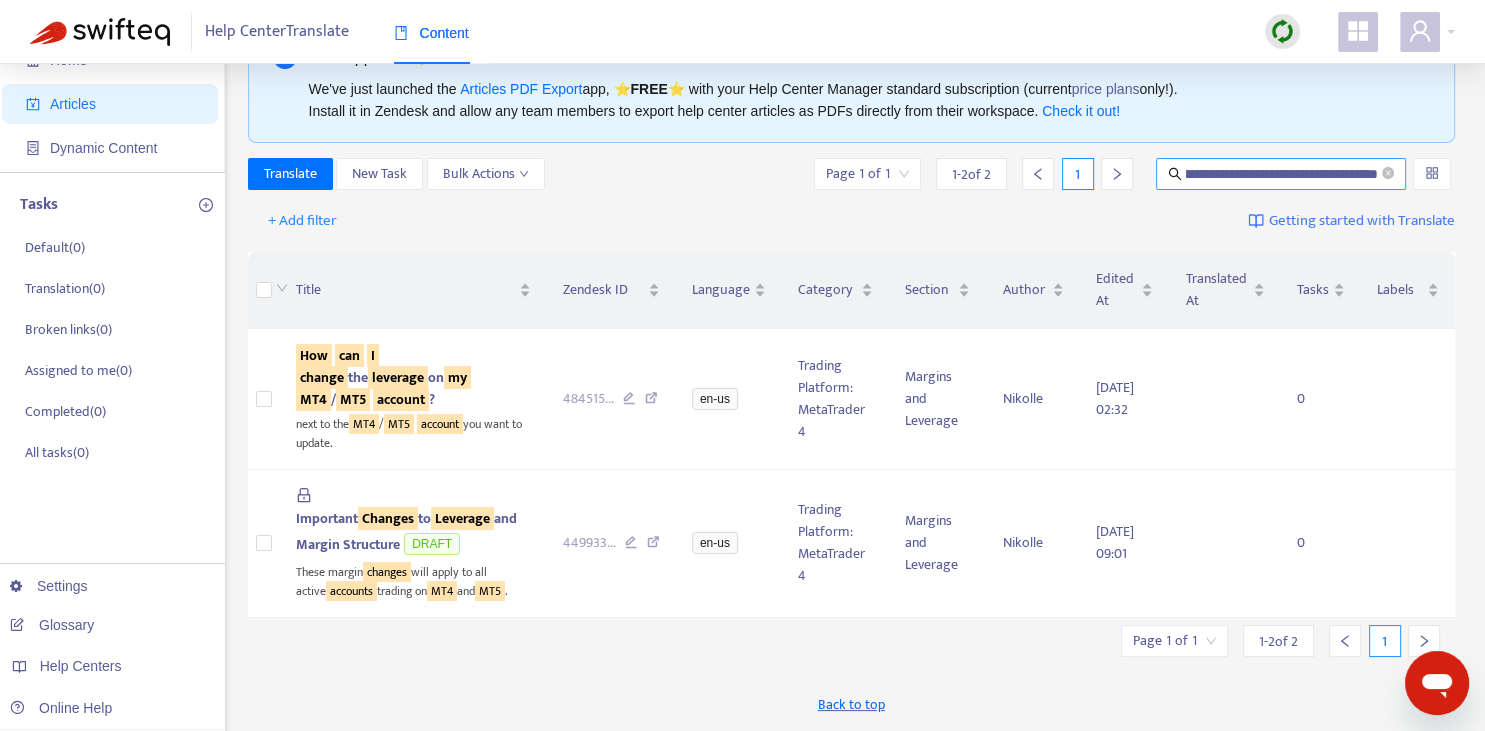click on "**********" at bounding box center (1282, 174) 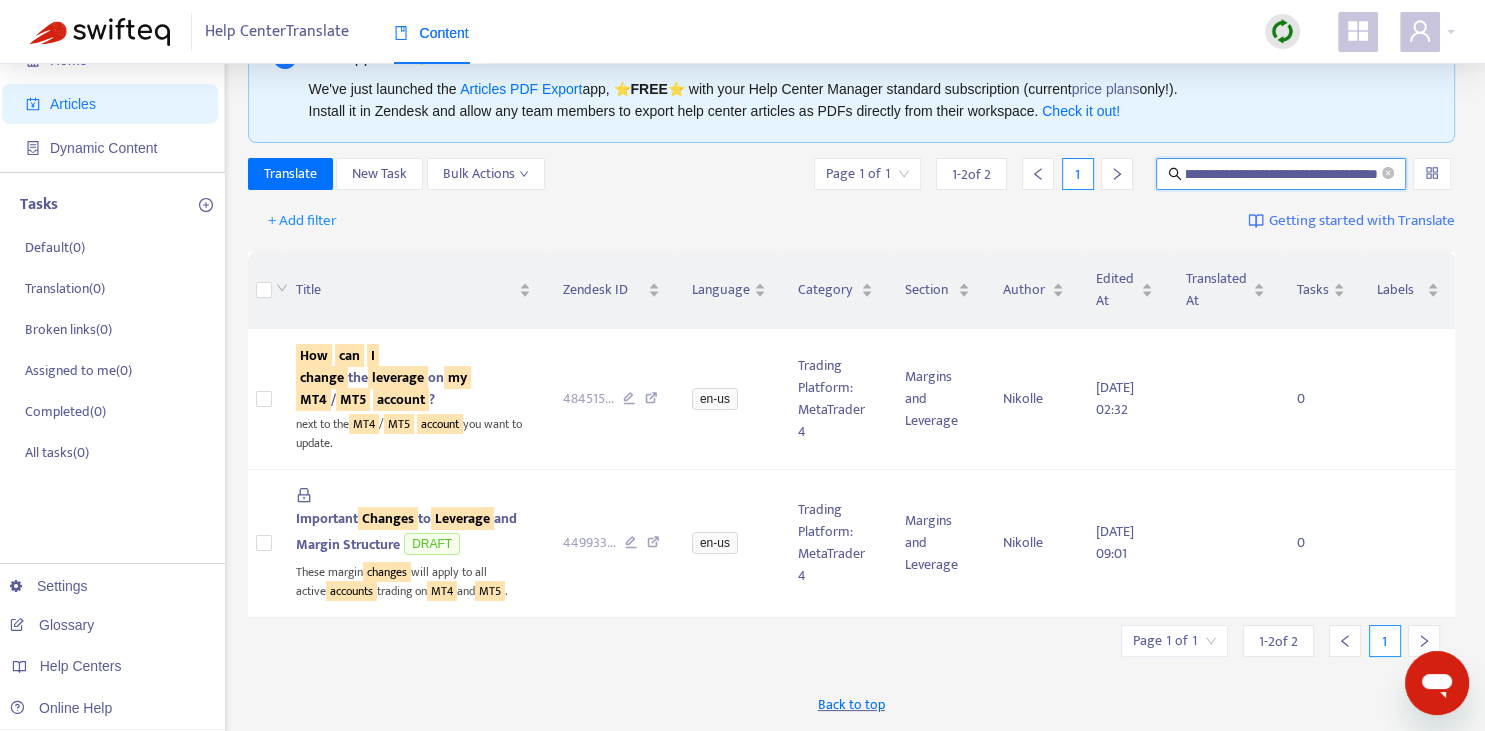 click on "**********" at bounding box center (1282, 174) 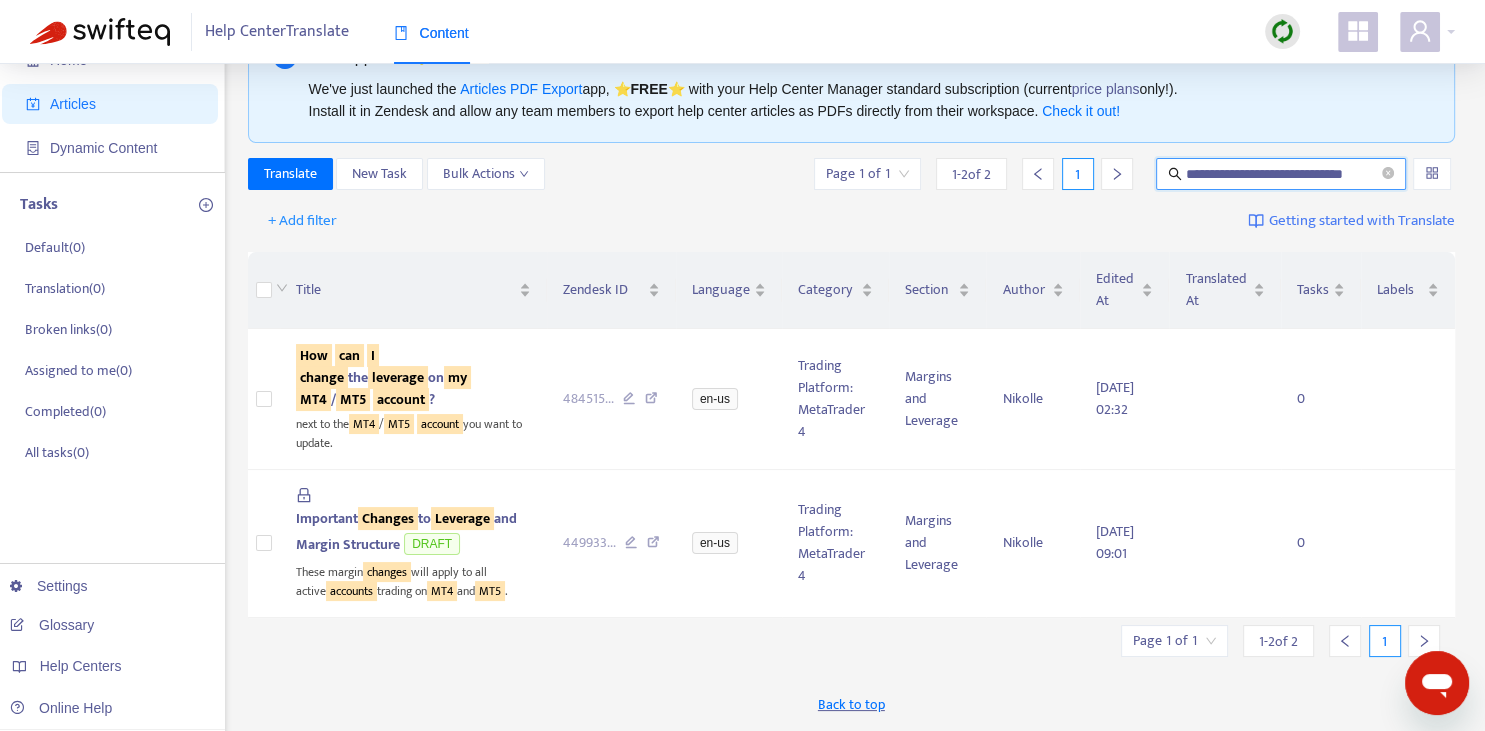 scroll, scrollTop: 0, scrollLeft: 10, axis: horizontal 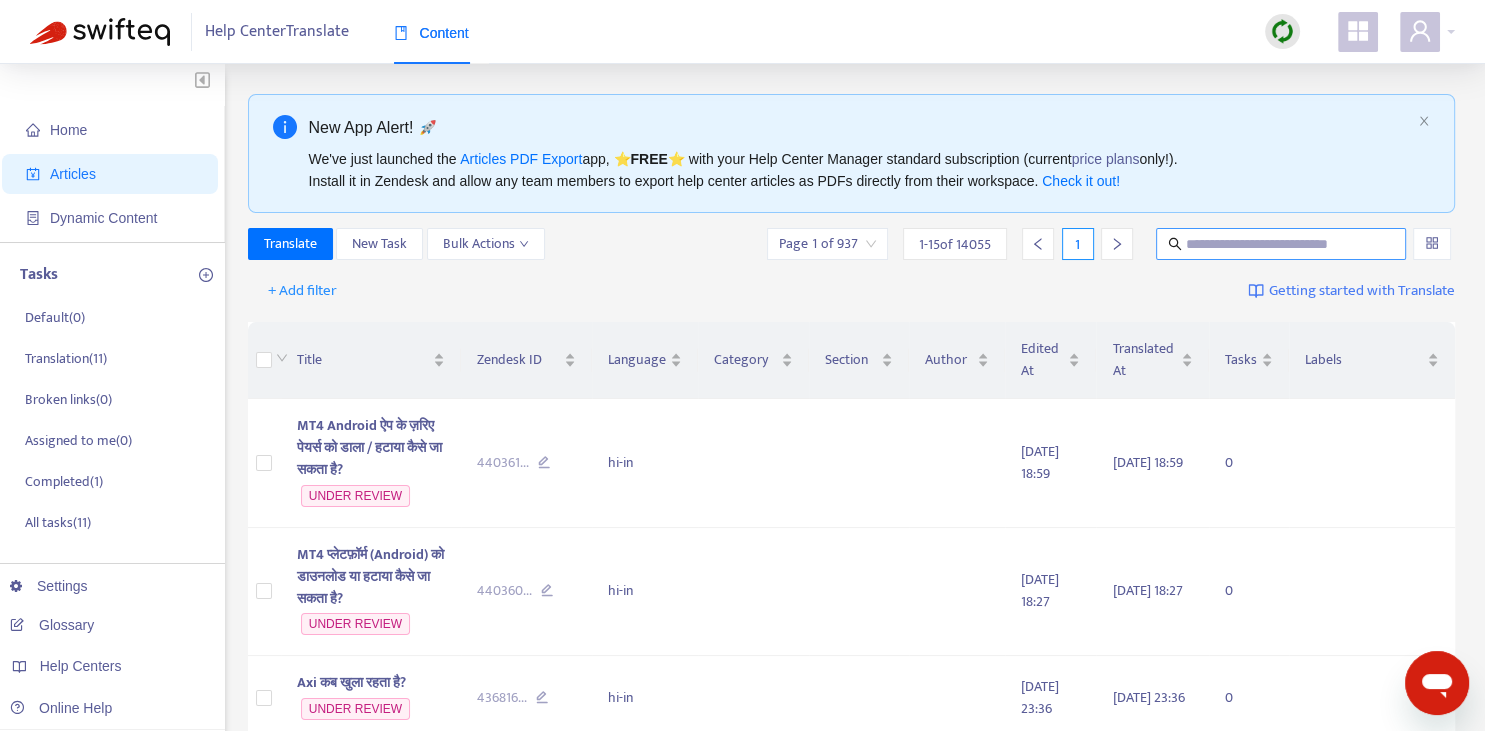 click at bounding box center (1282, 244) 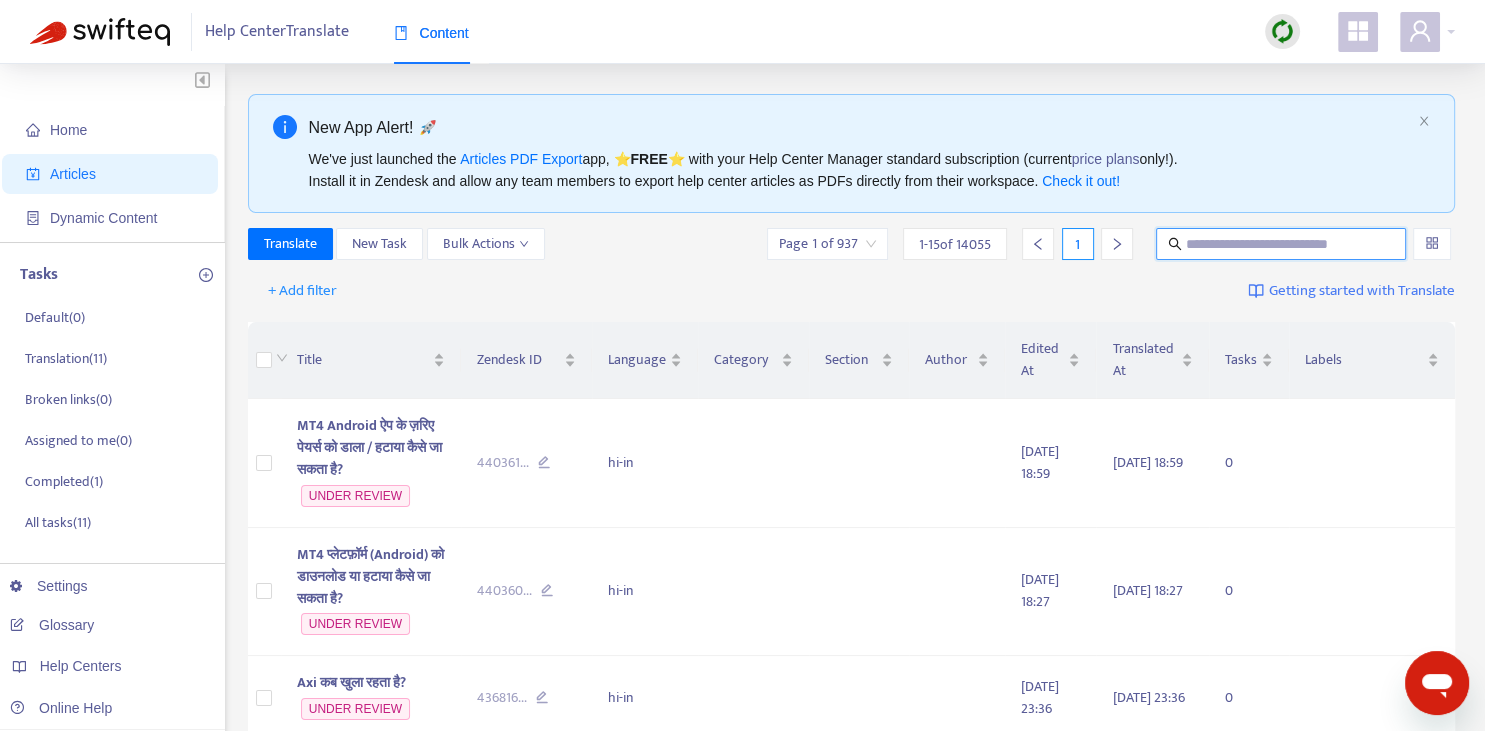 paste on "**********" 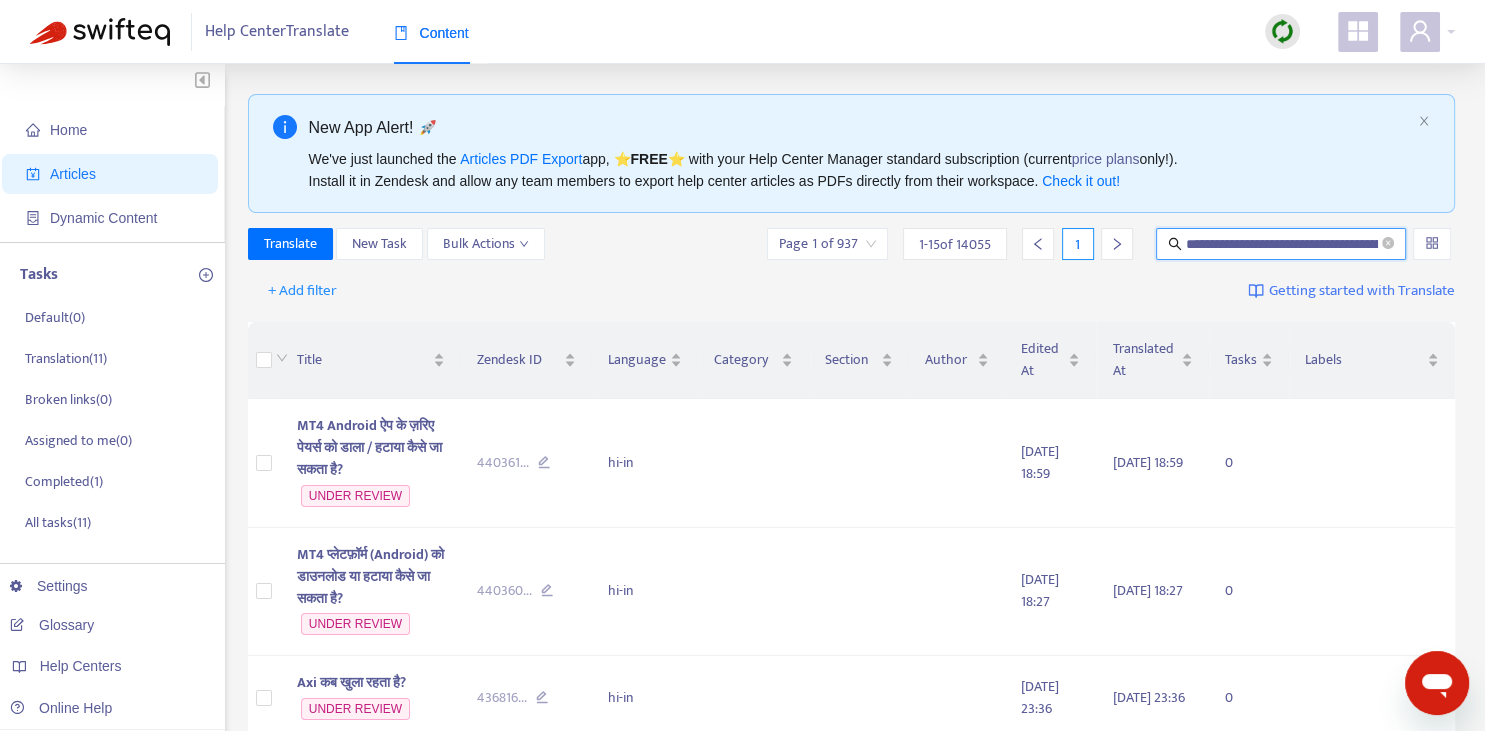 scroll, scrollTop: 0, scrollLeft: 122, axis: horizontal 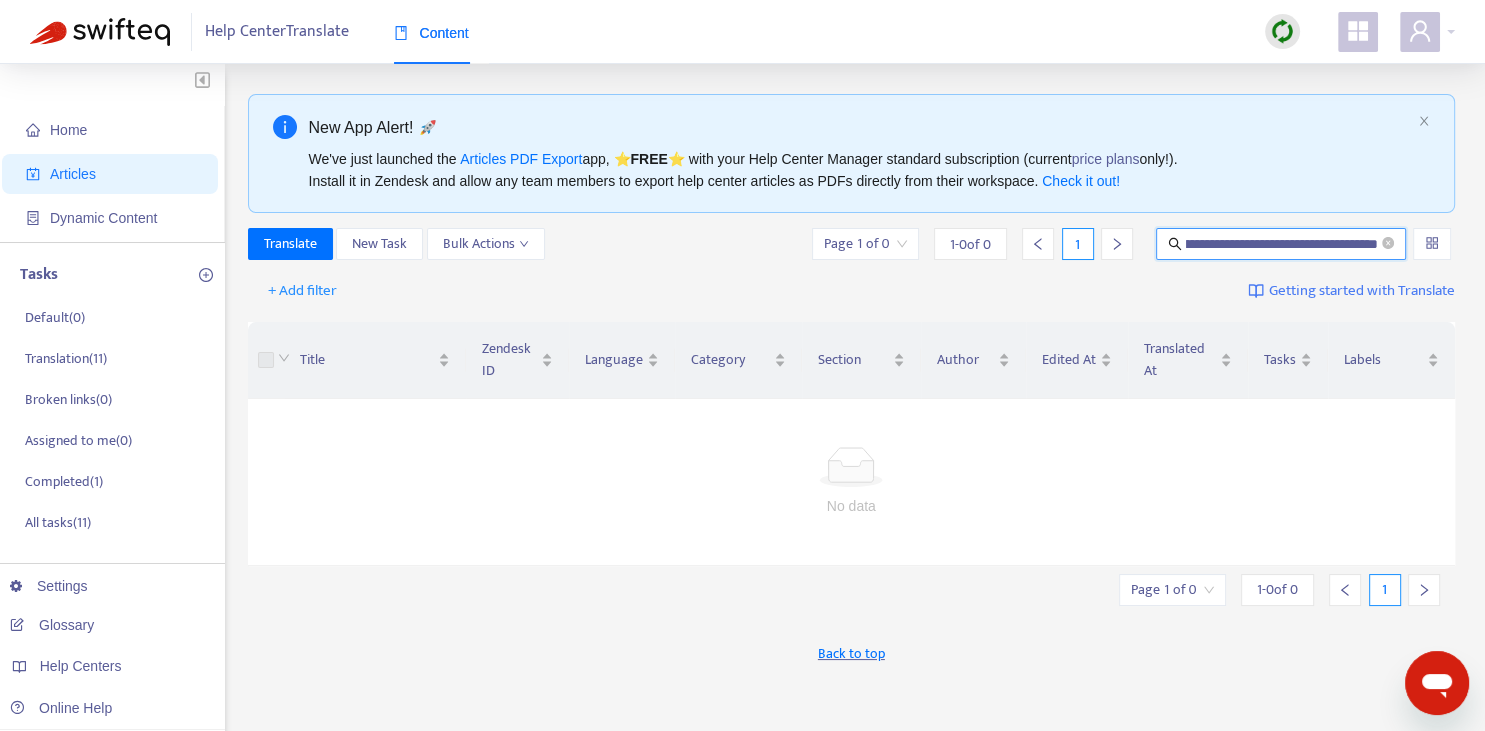 paste 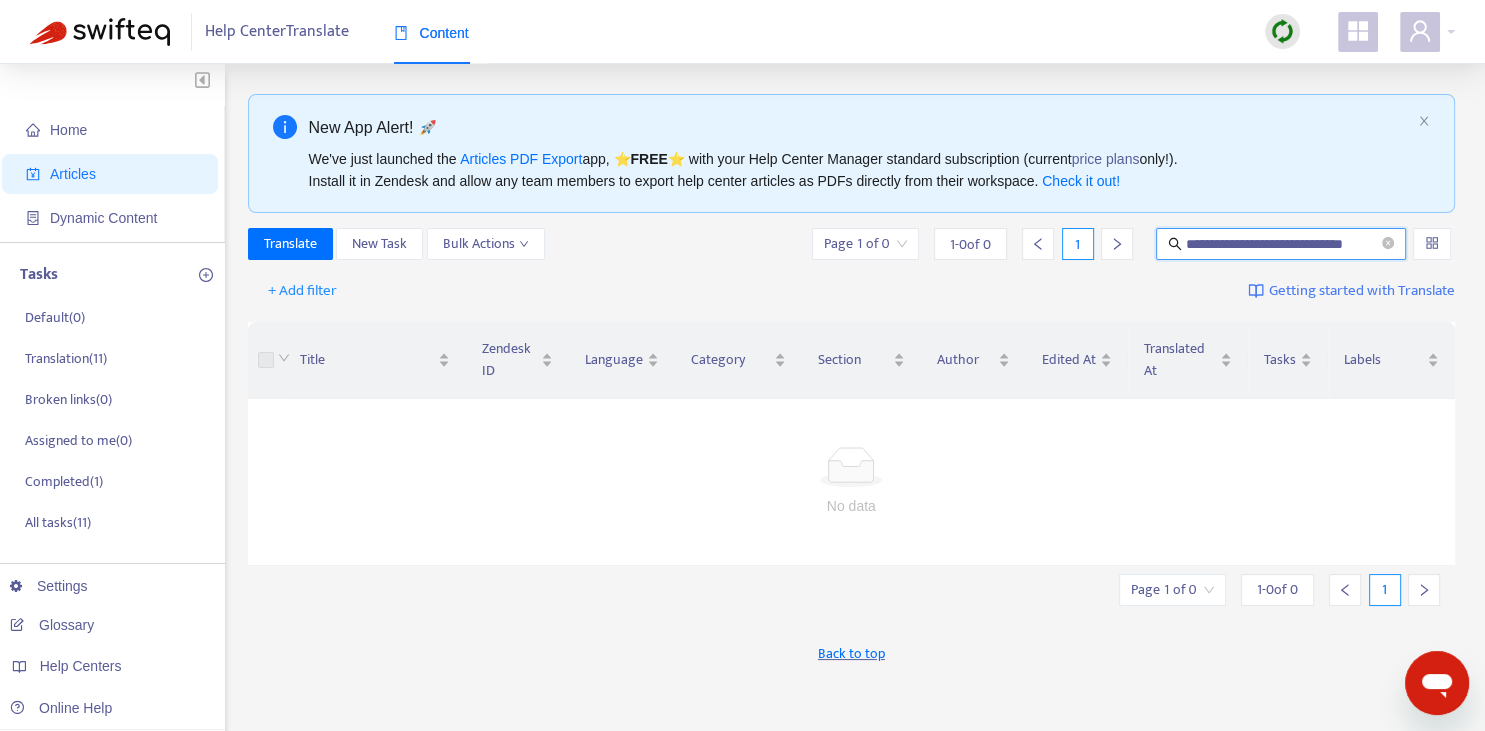 scroll, scrollTop: 0, scrollLeft: 10, axis: horizontal 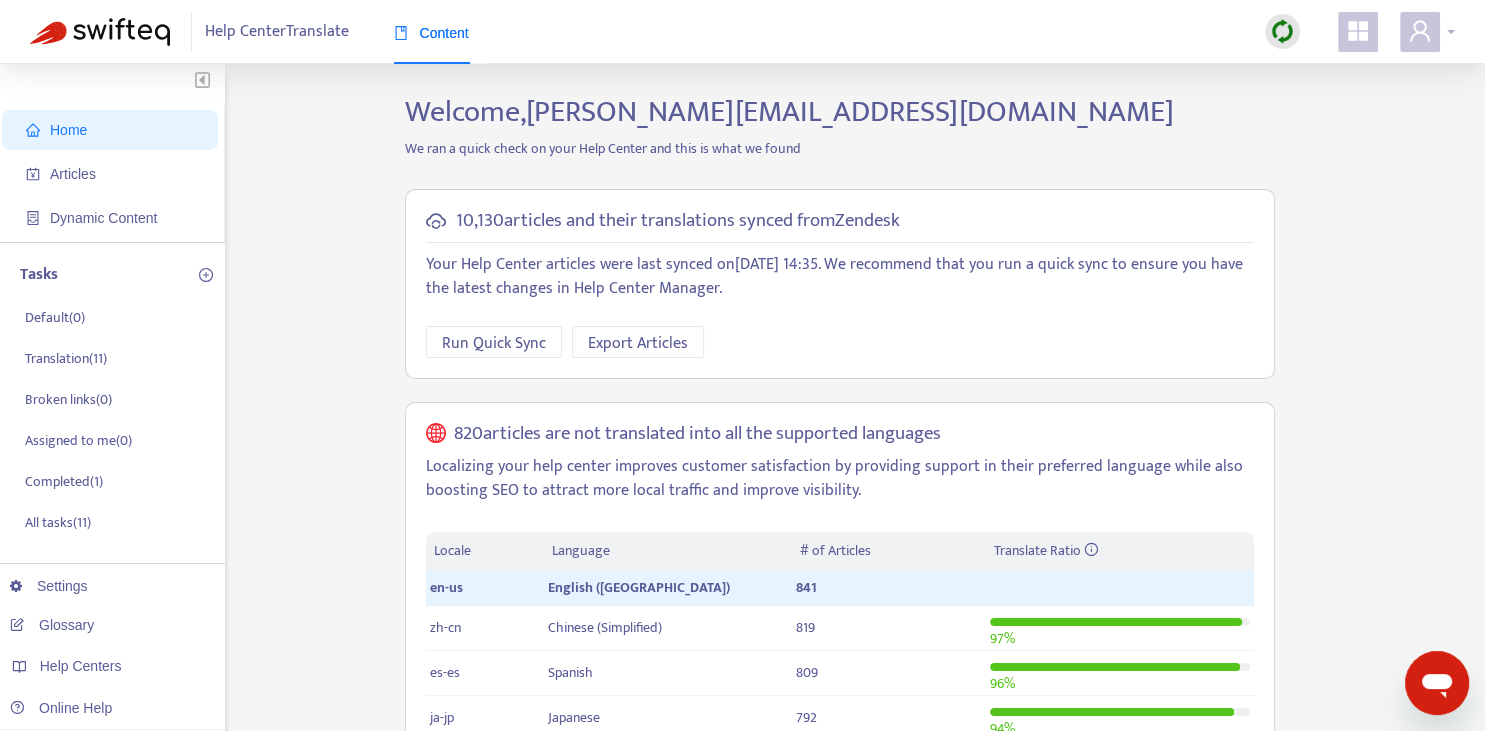 click 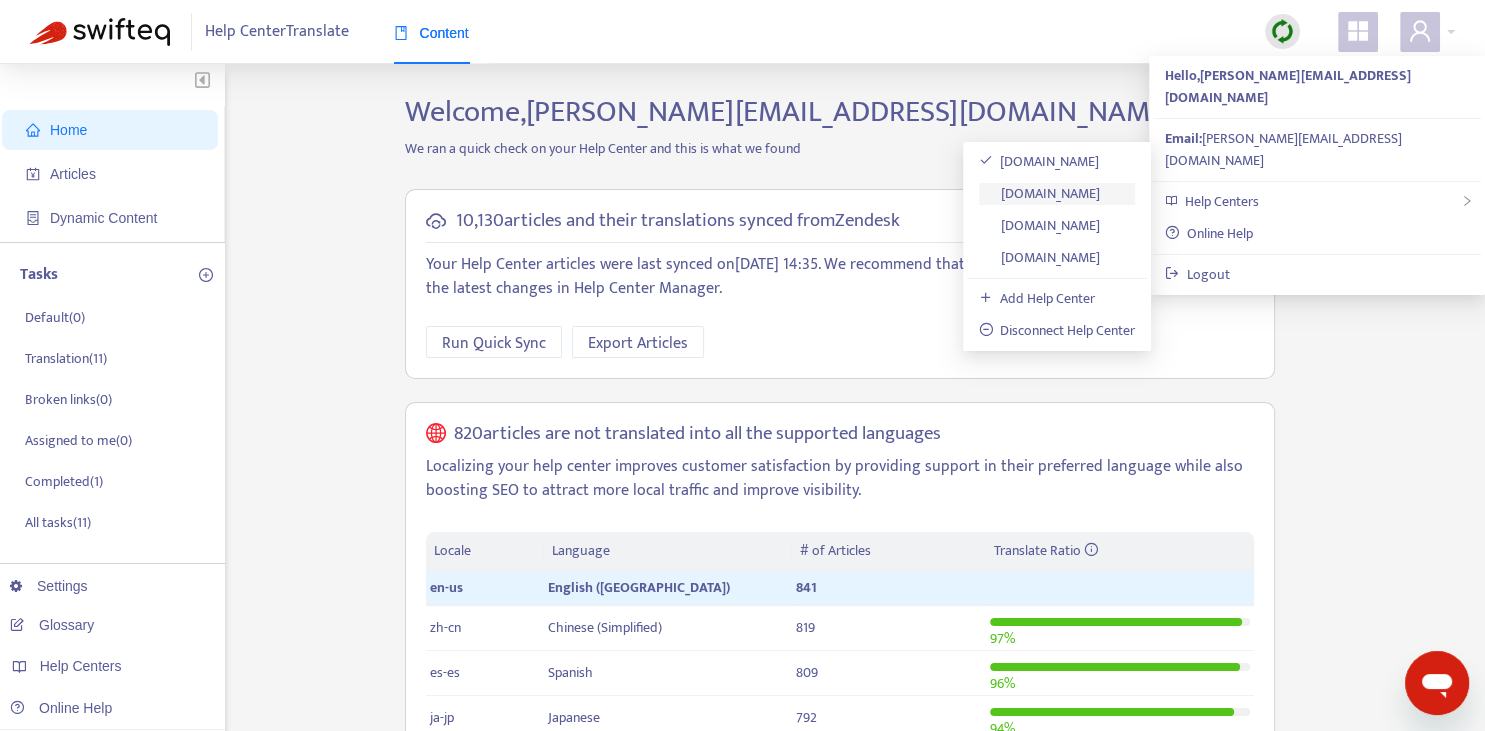 click on "[DOMAIN_NAME]" at bounding box center (1040, 193) 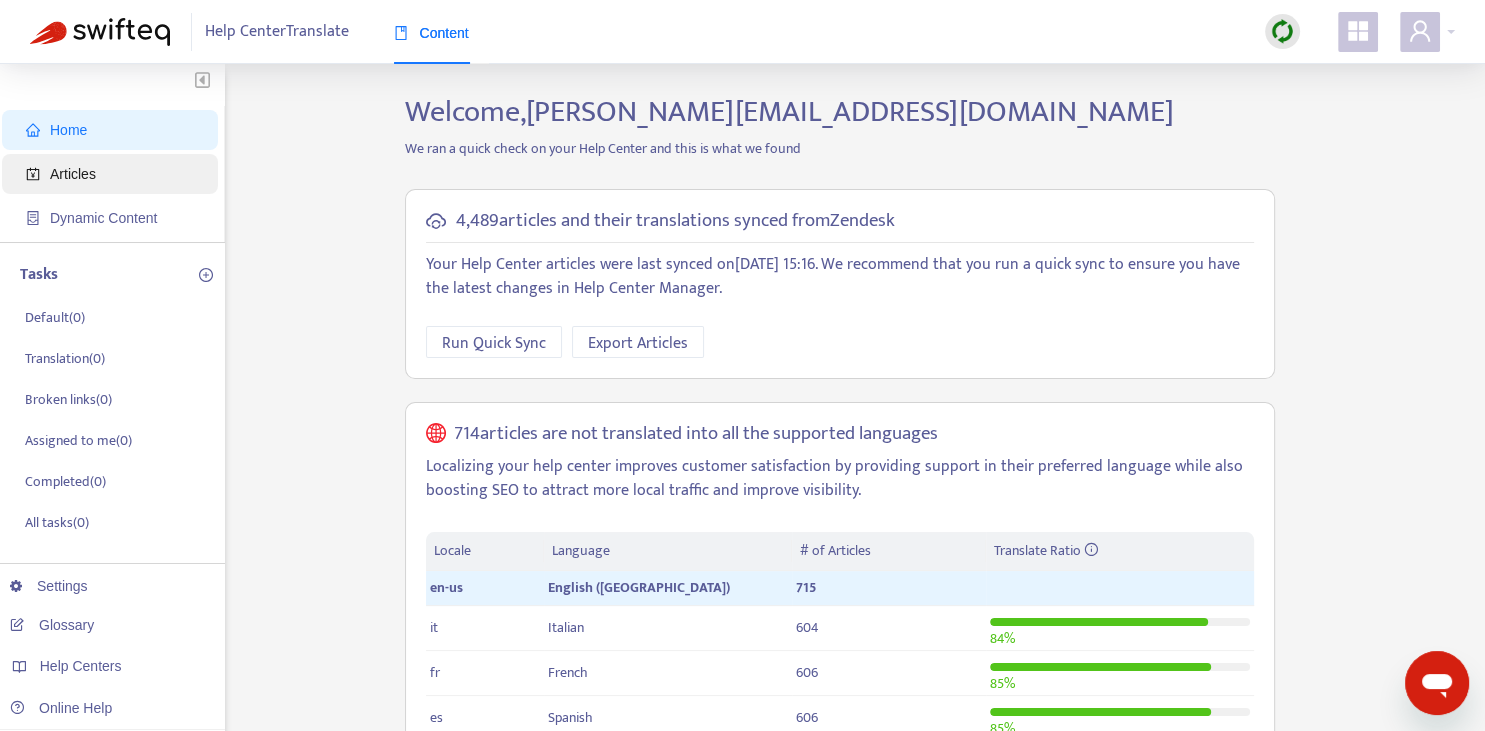click on "Articles" at bounding box center (114, 174) 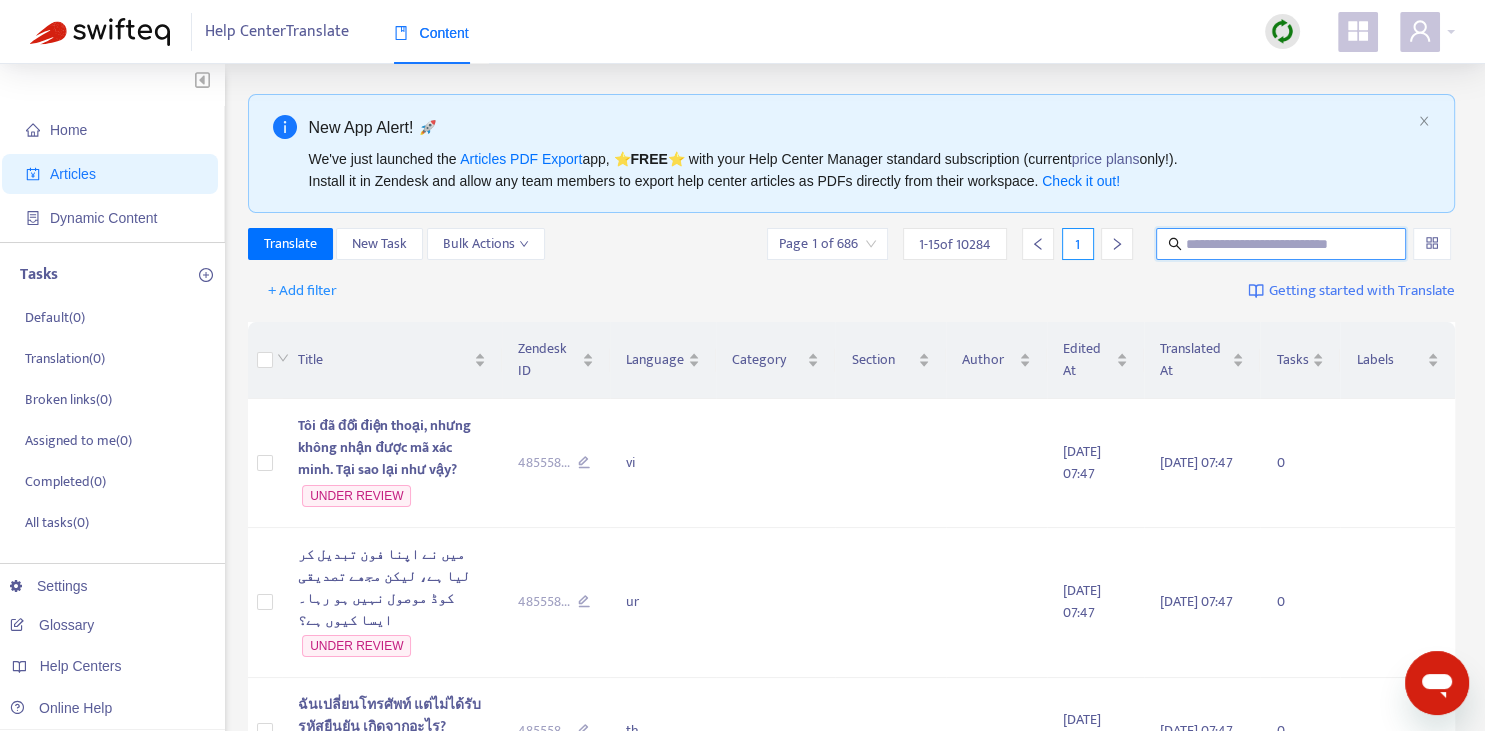 click at bounding box center [1282, 244] 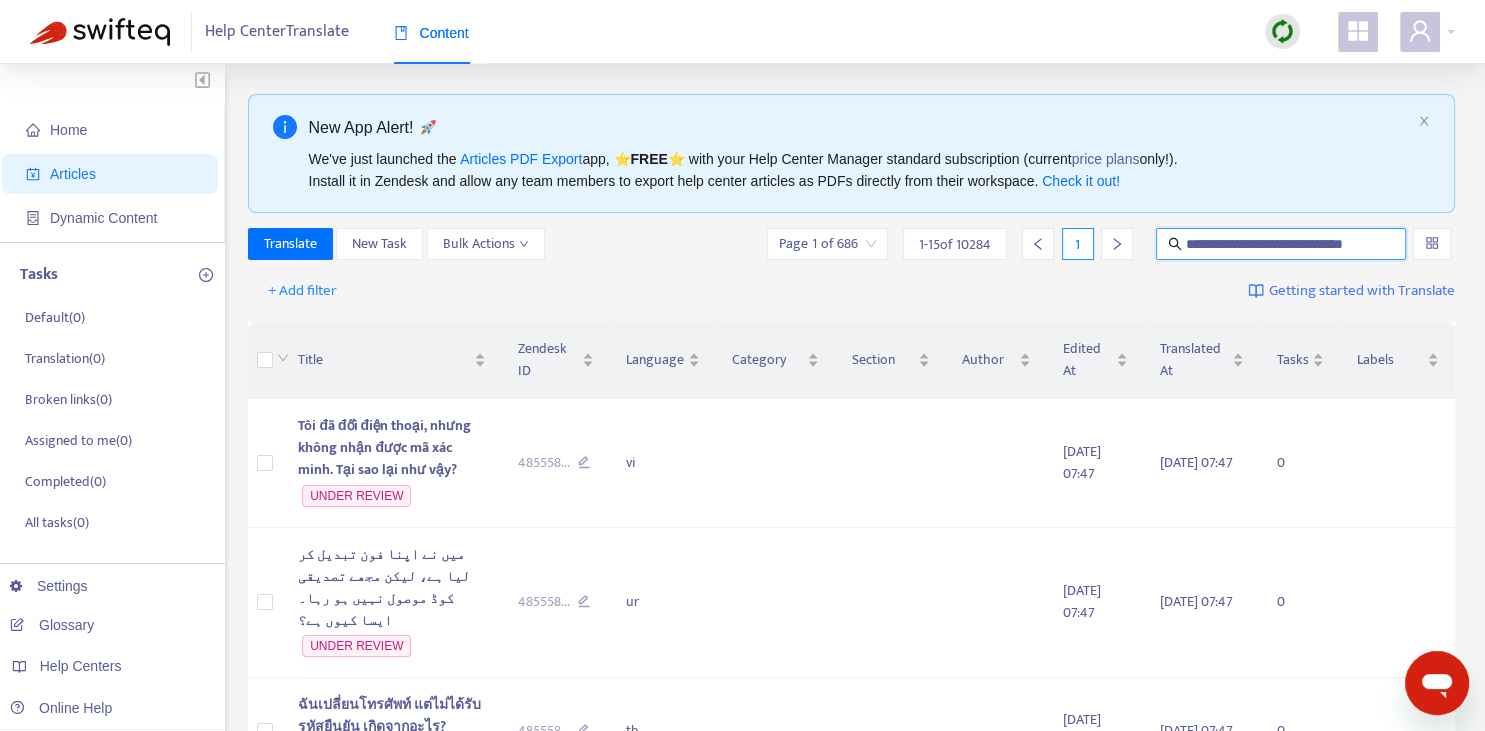 scroll, scrollTop: 0, scrollLeft: 10, axis: horizontal 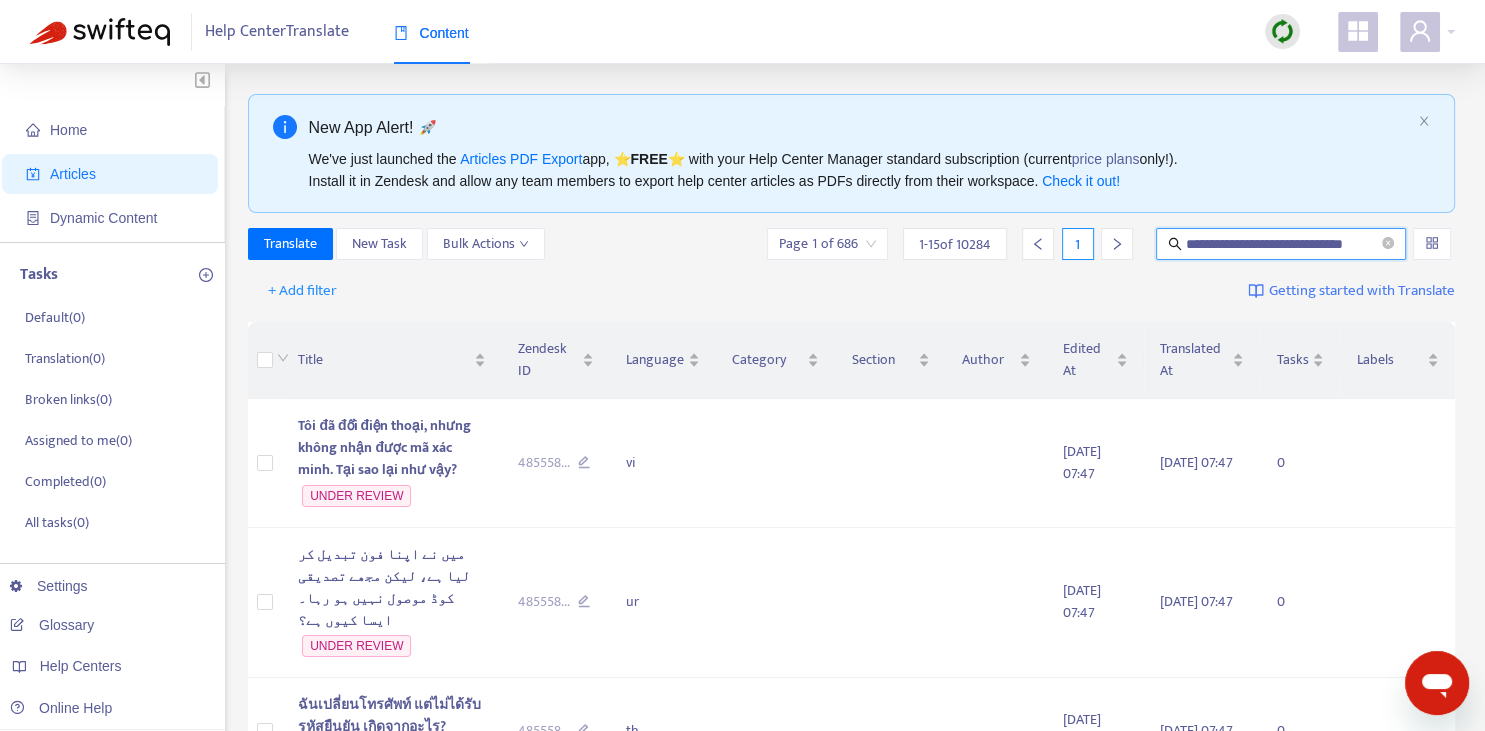 type on "**********" 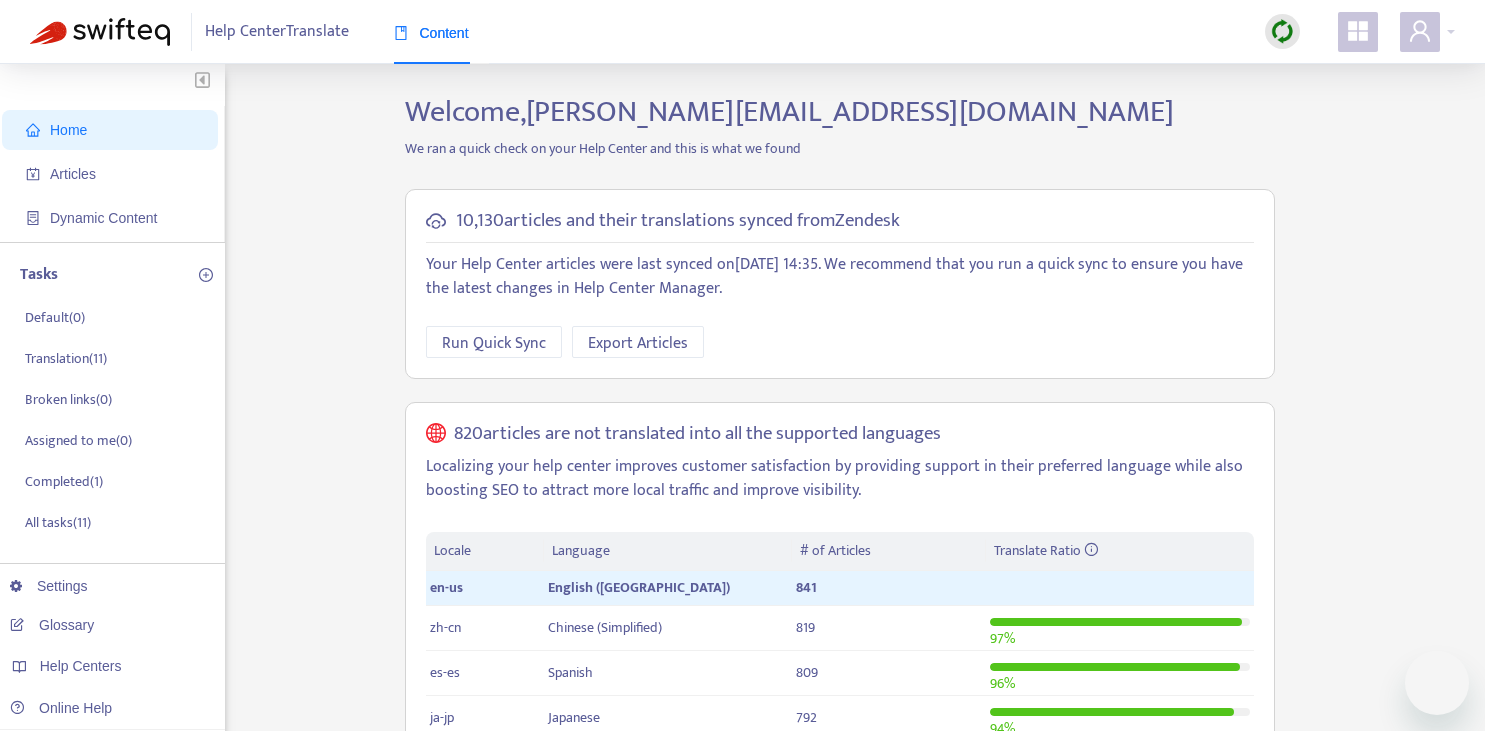 scroll, scrollTop: 0, scrollLeft: 0, axis: both 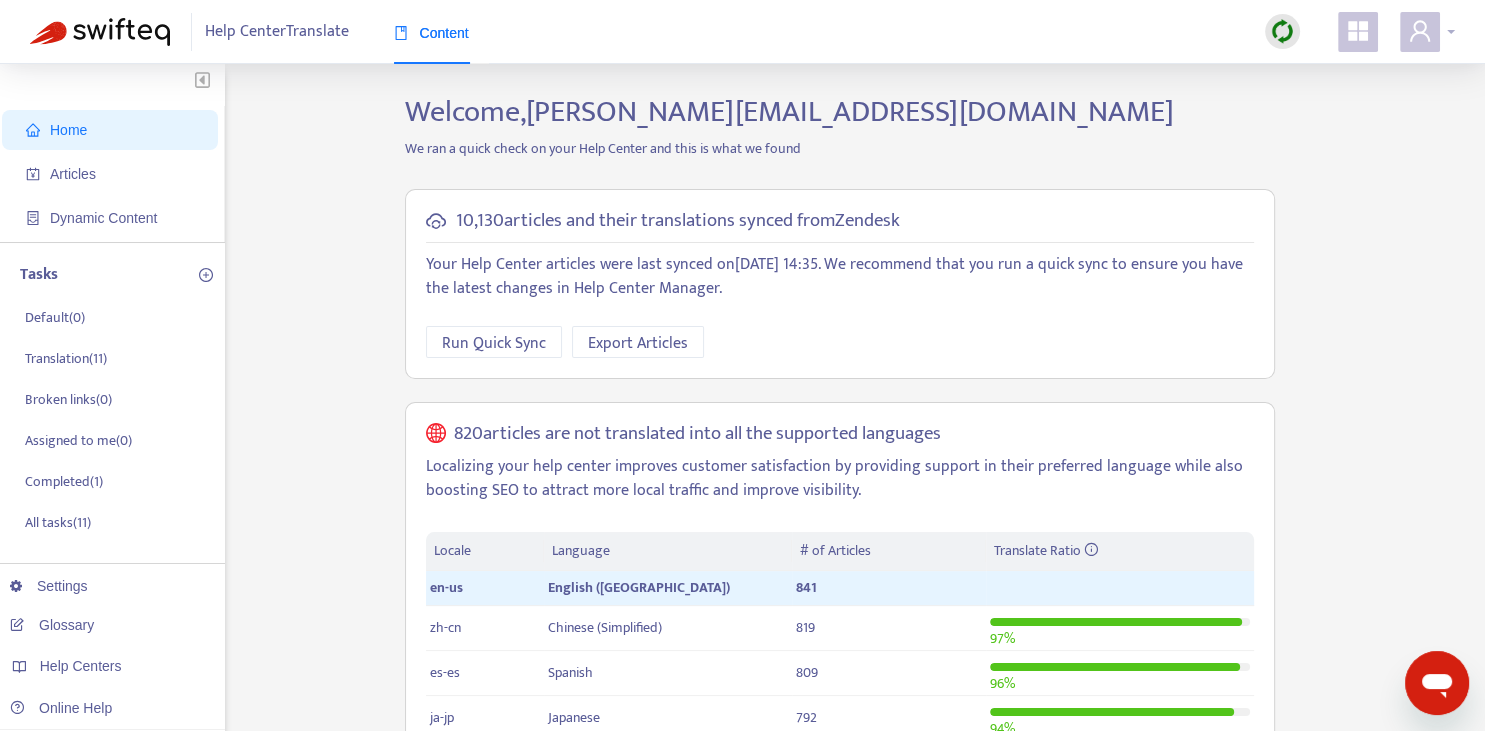 click 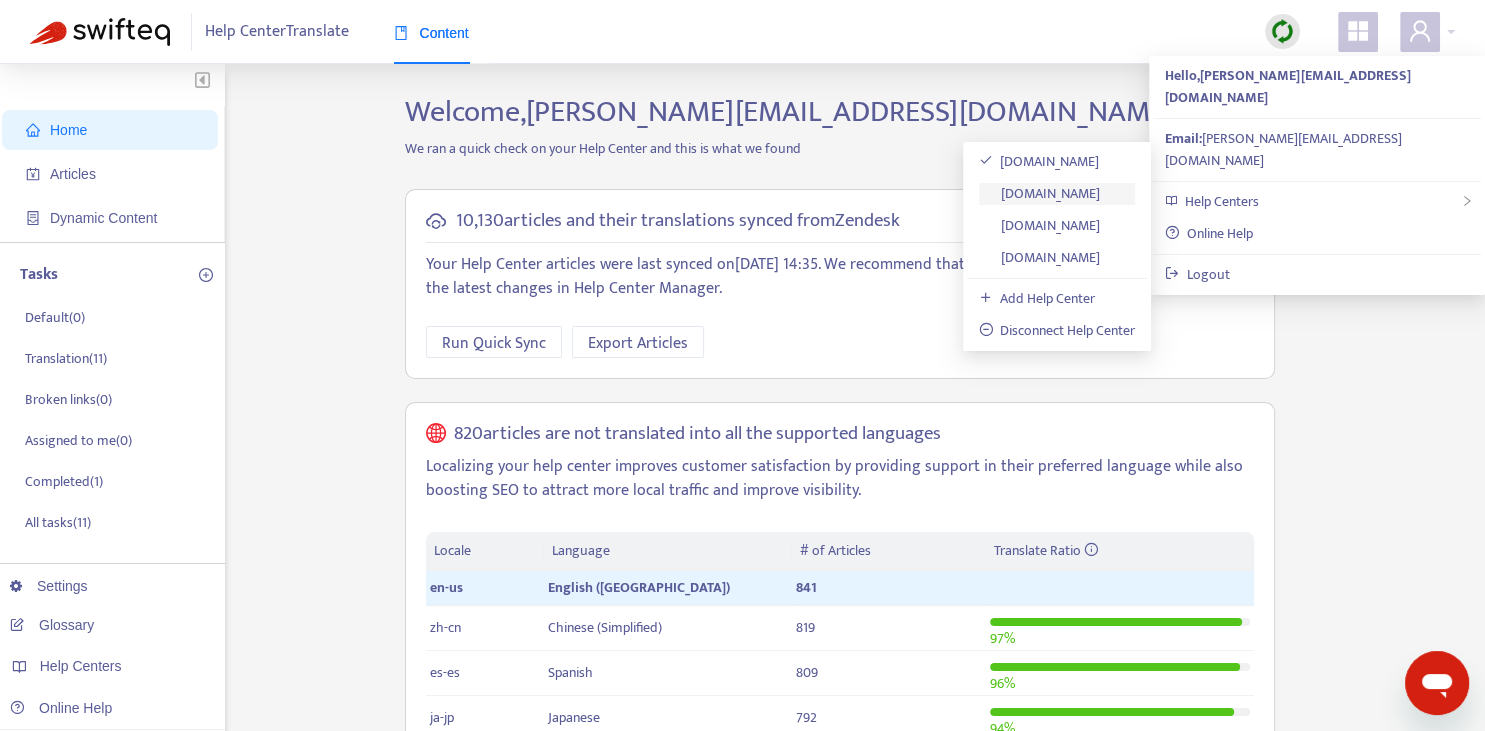 click on "[DOMAIN_NAME]" at bounding box center (1040, 193) 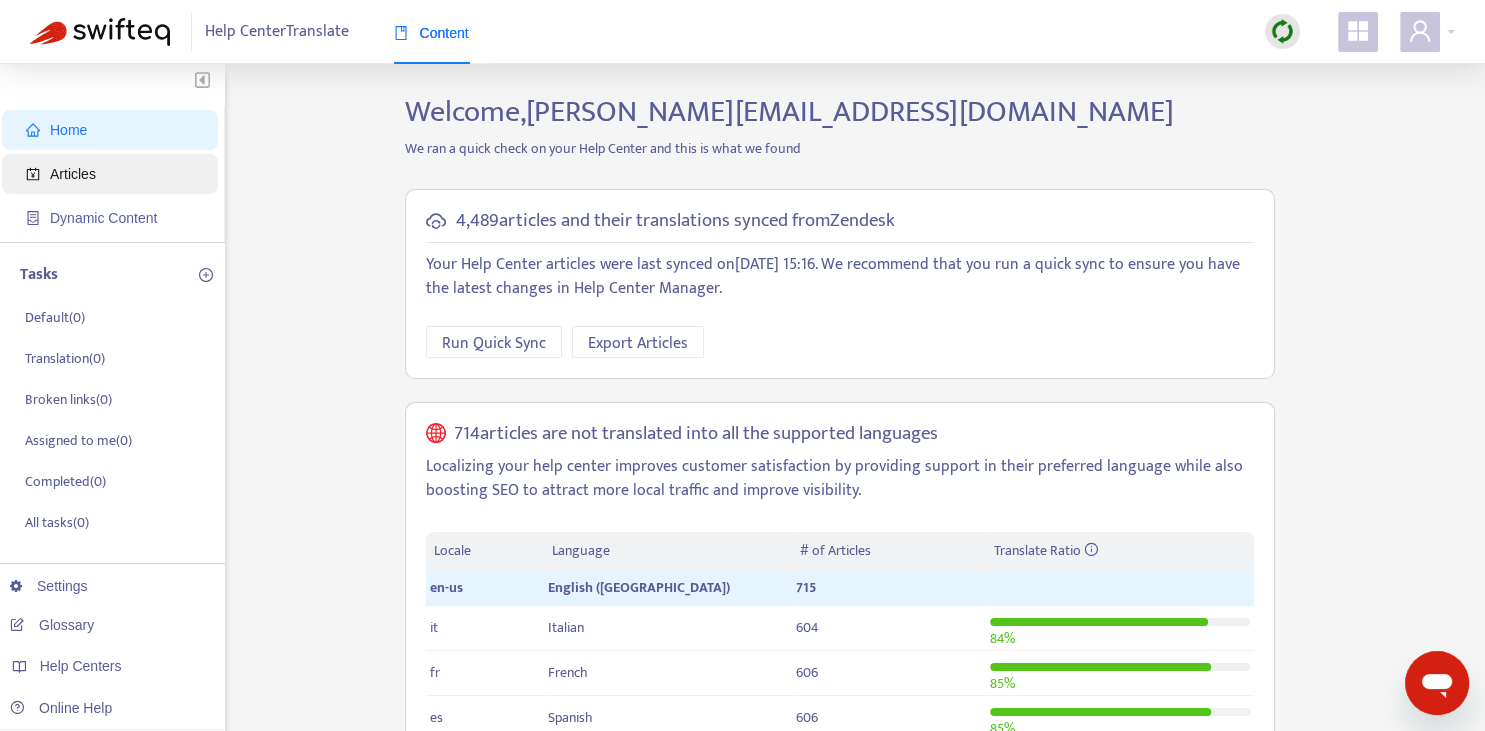 click on "Articles" at bounding box center [73, 174] 